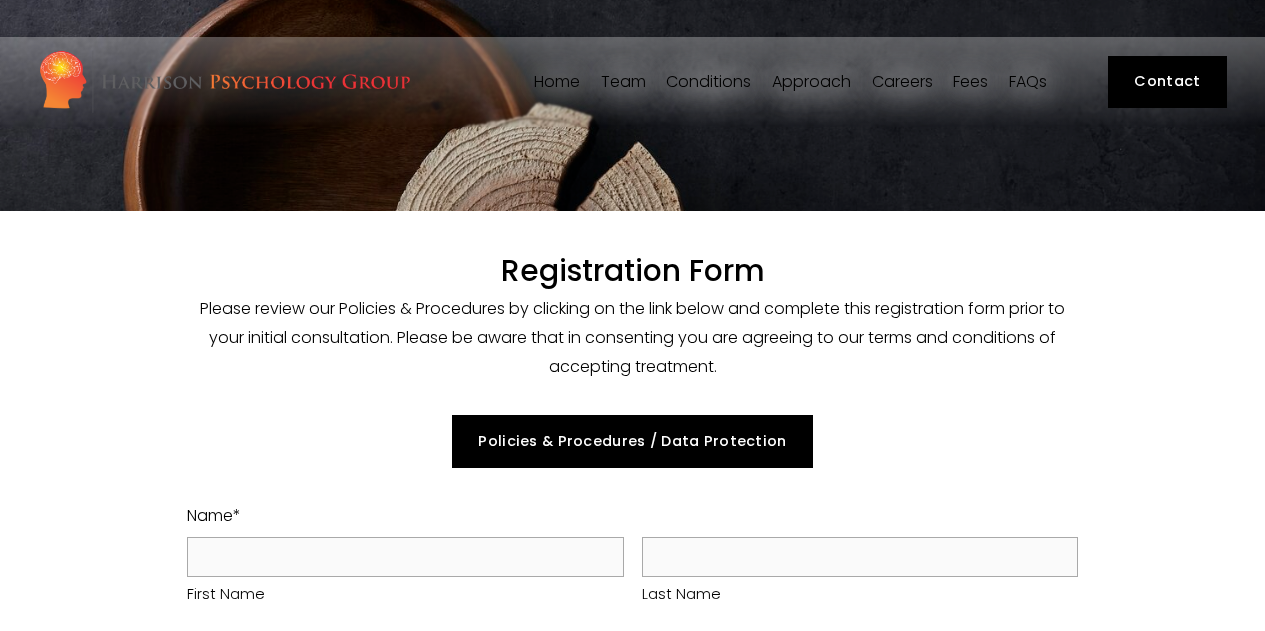 scroll, scrollTop: 0, scrollLeft: 0, axis: both 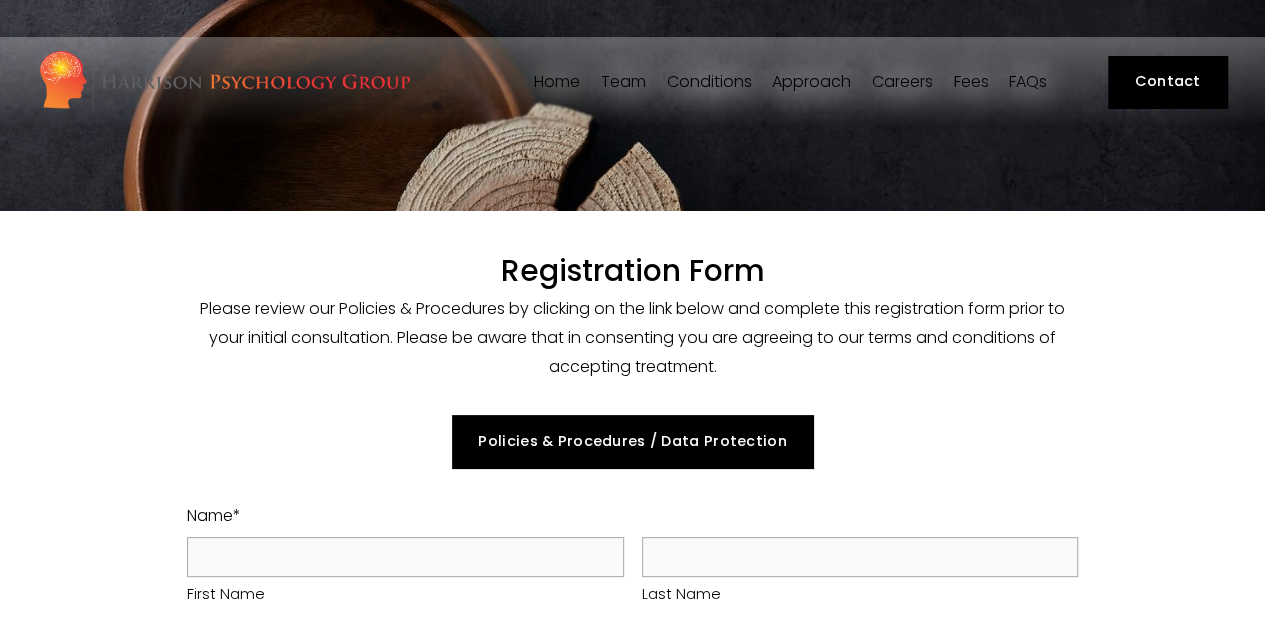 select on "GB" 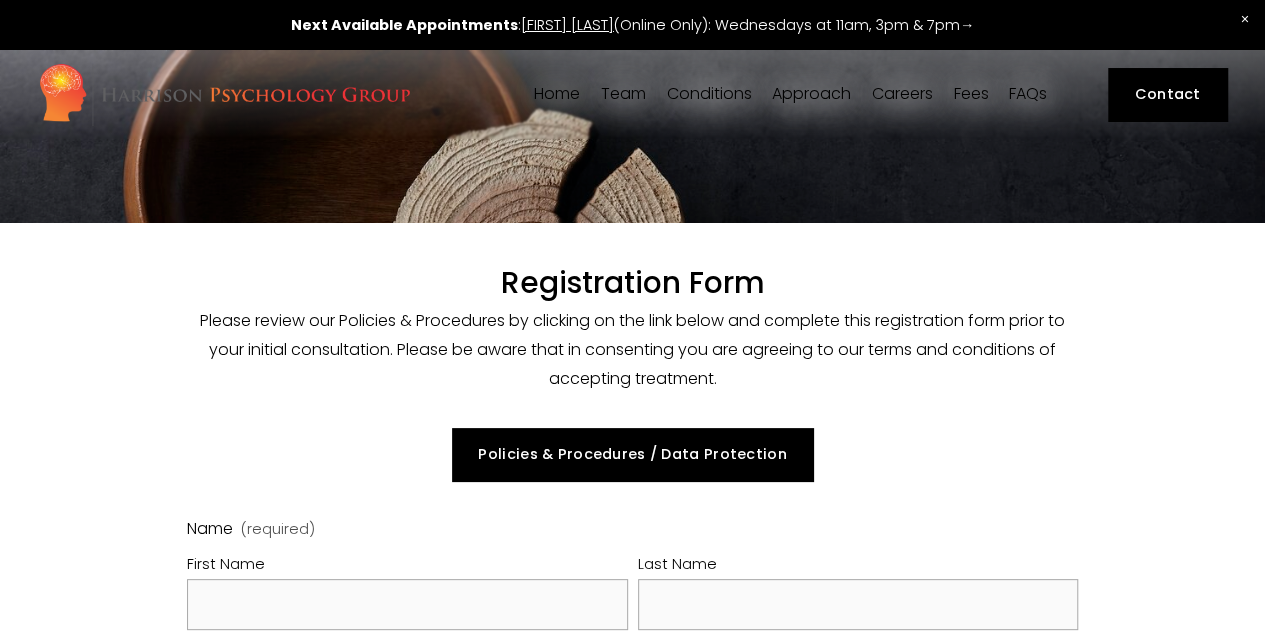 scroll, scrollTop: 0, scrollLeft: 0, axis: both 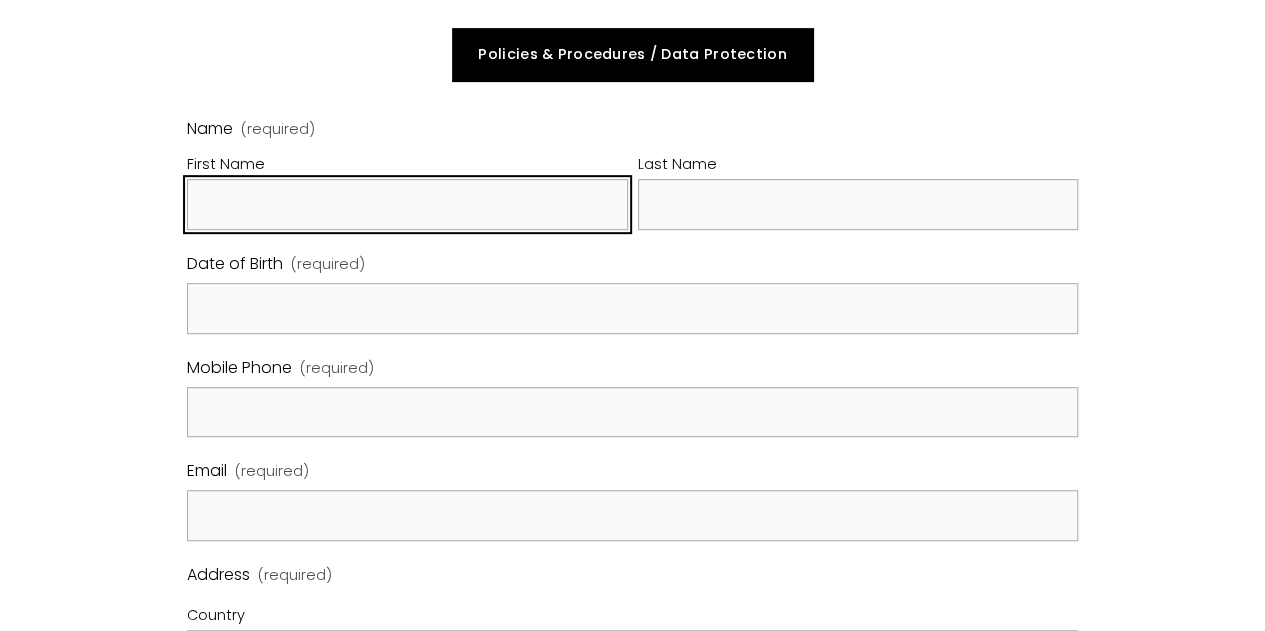 click on "First Name" at bounding box center [407, 204] 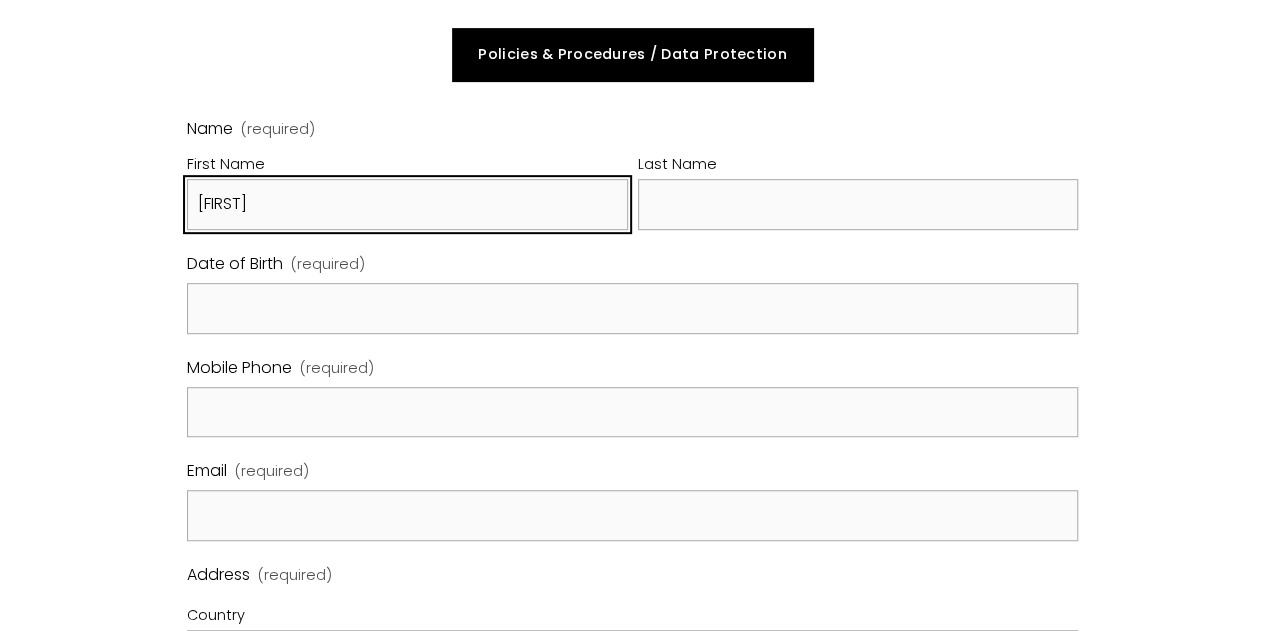 type on "[FIRST]" 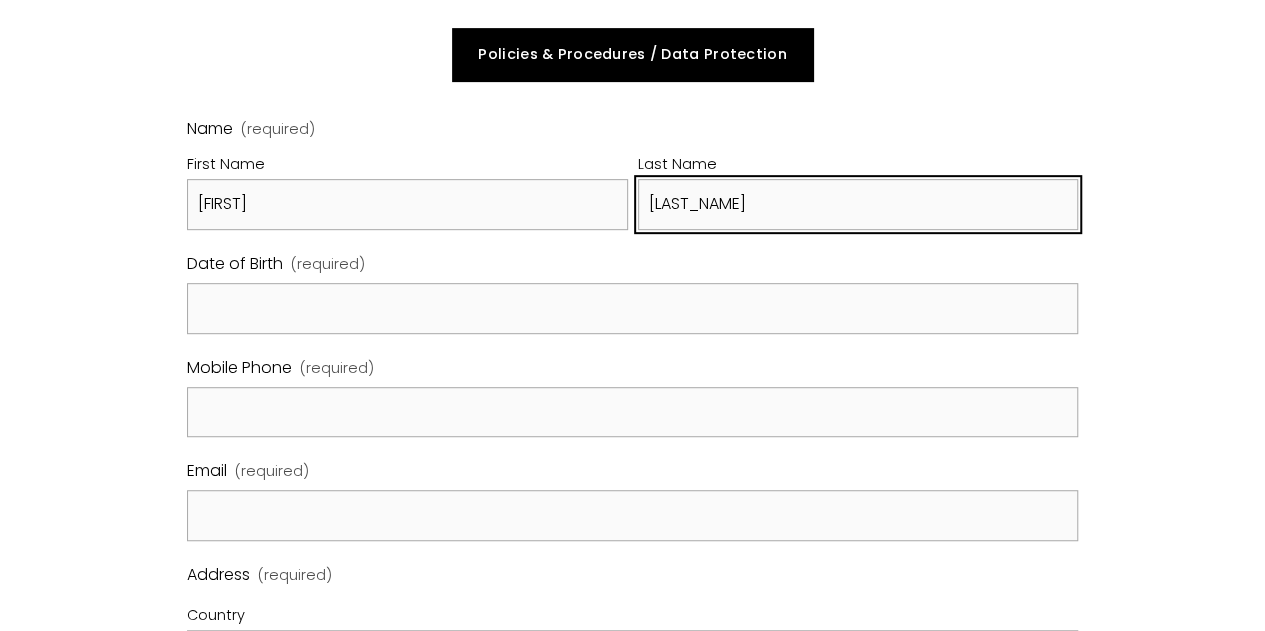 type on "[LAST_NAME]" 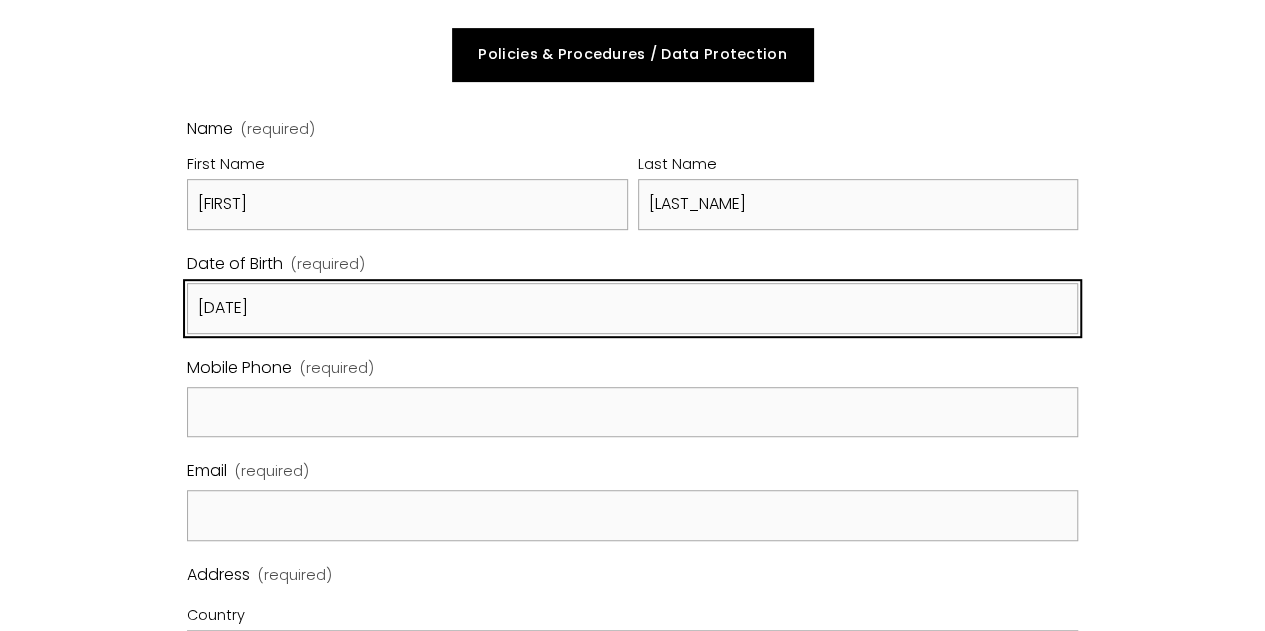type on "[DATE]" 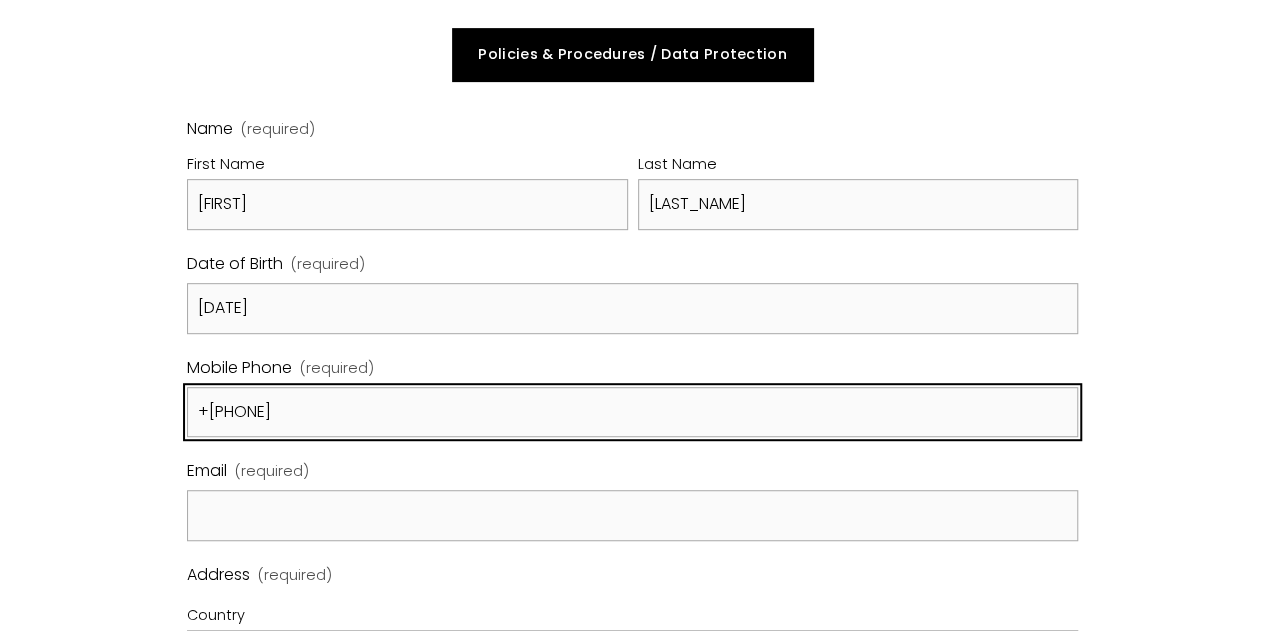 type on "+[PHONE]" 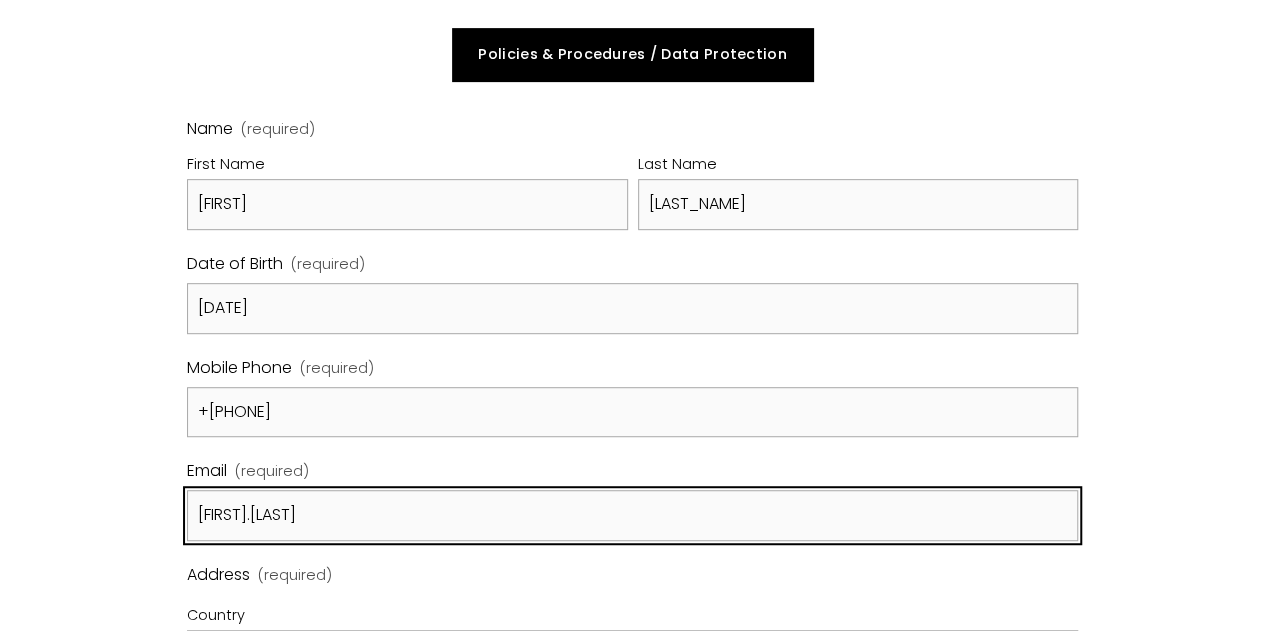 click on "[FIRST].[LAST]" at bounding box center (633, 515) 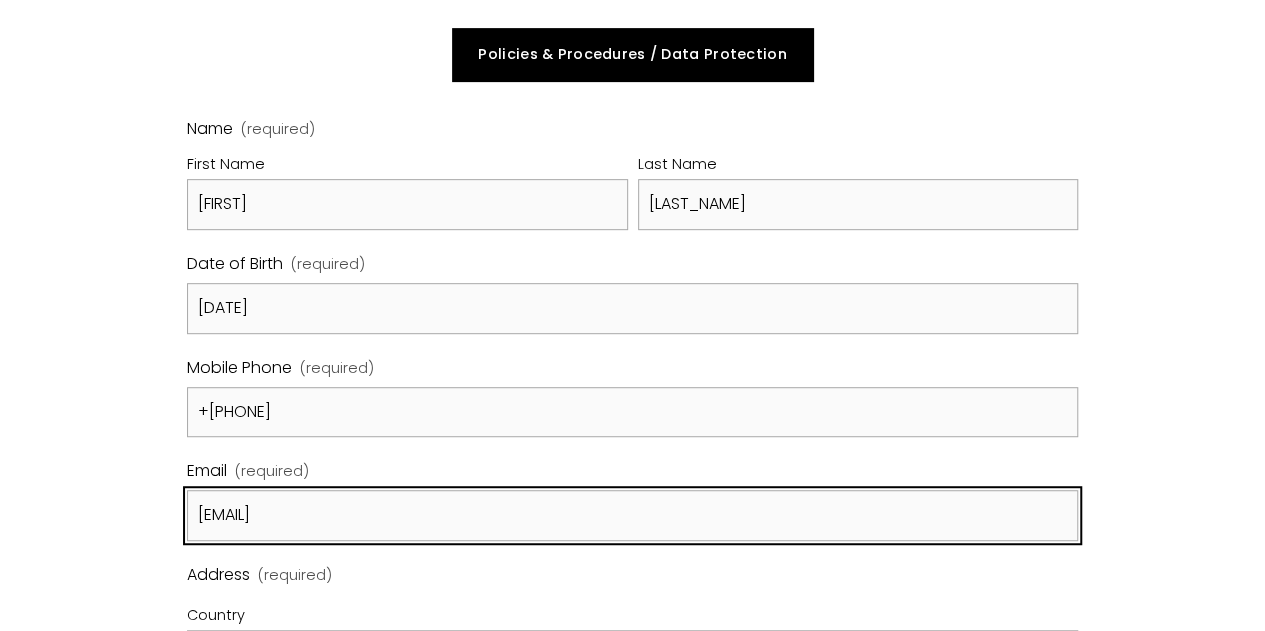 type on "[EMAIL]" 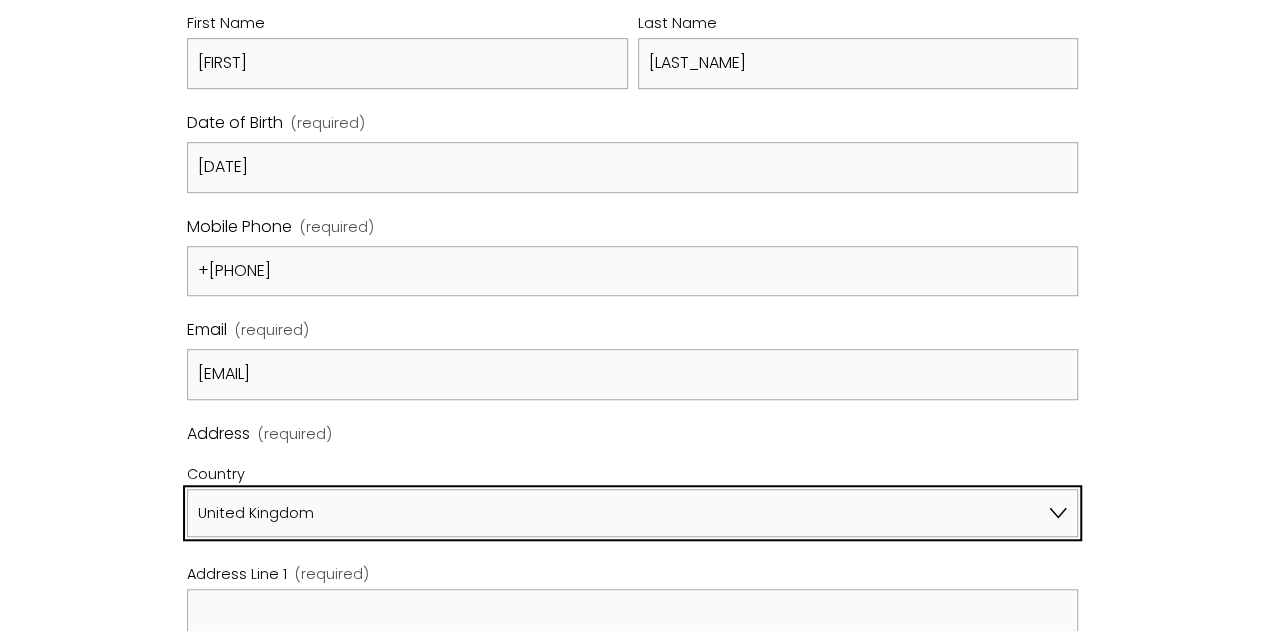 scroll, scrollTop: 846, scrollLeft: 0, axis: vertical 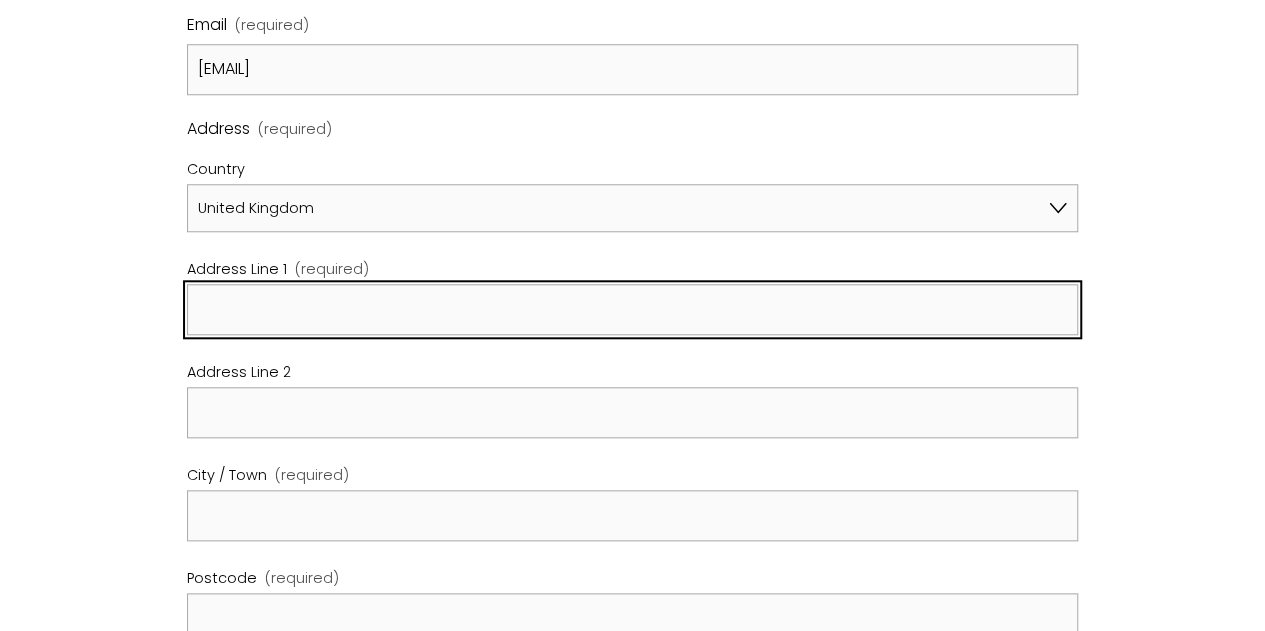click on "Address Line 1 (required)" at bounding box center [633, 309] 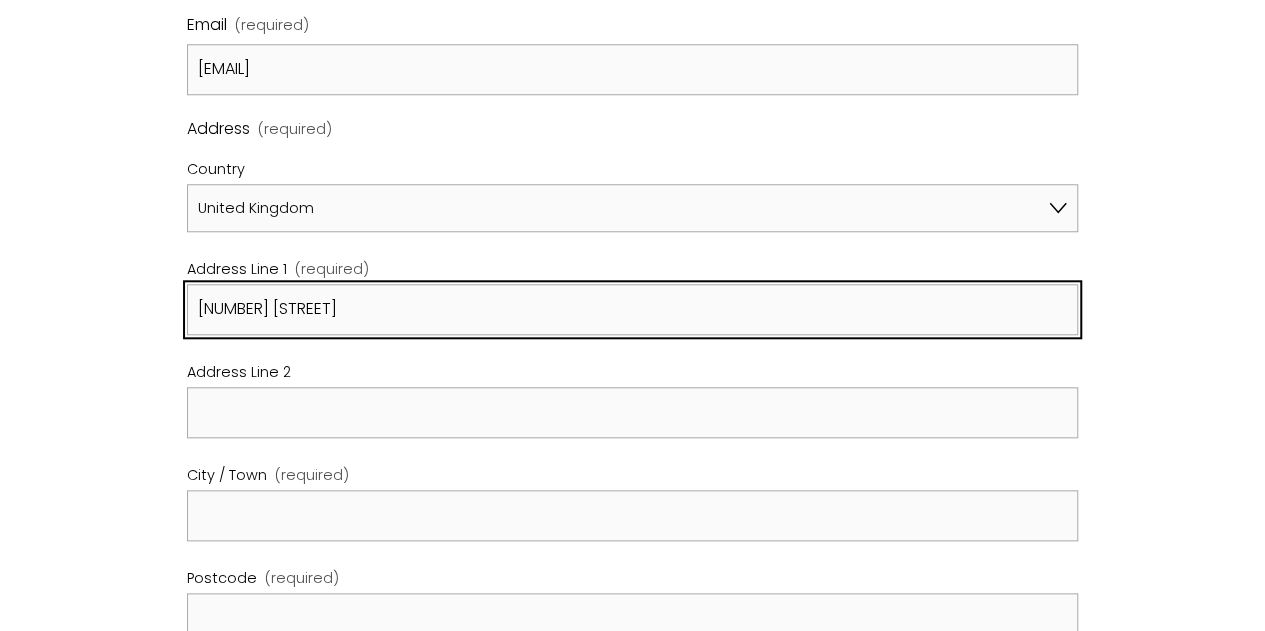 type on "[NUMBER] [STREET]" 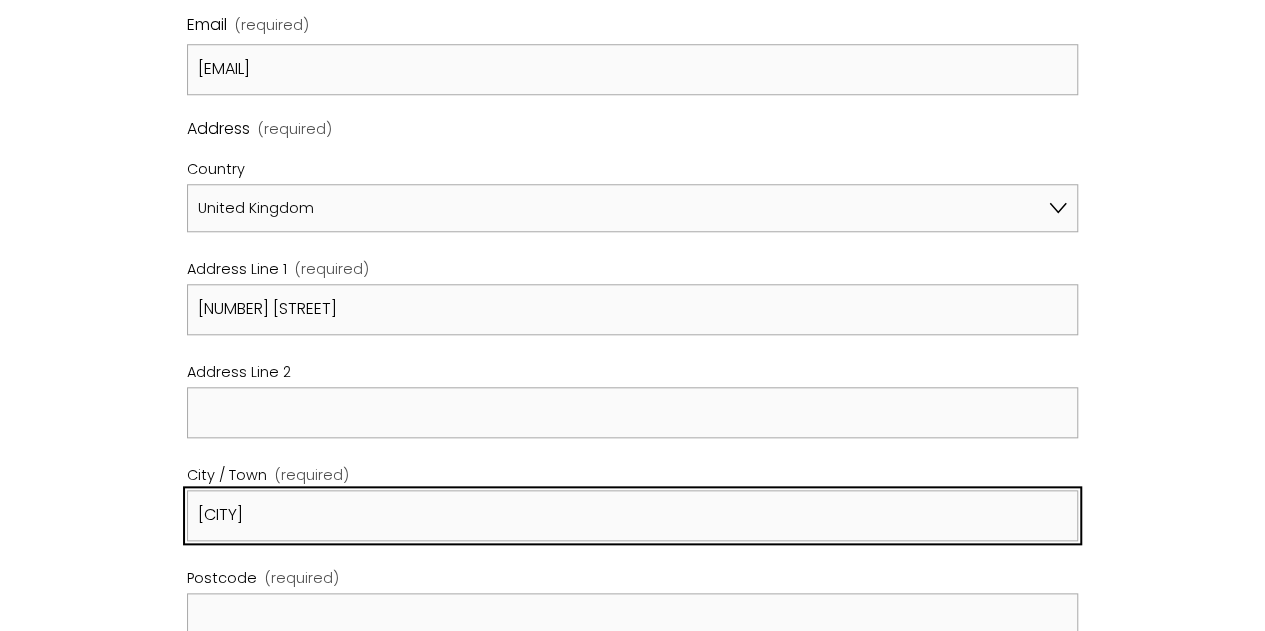 type on "[CITY]" 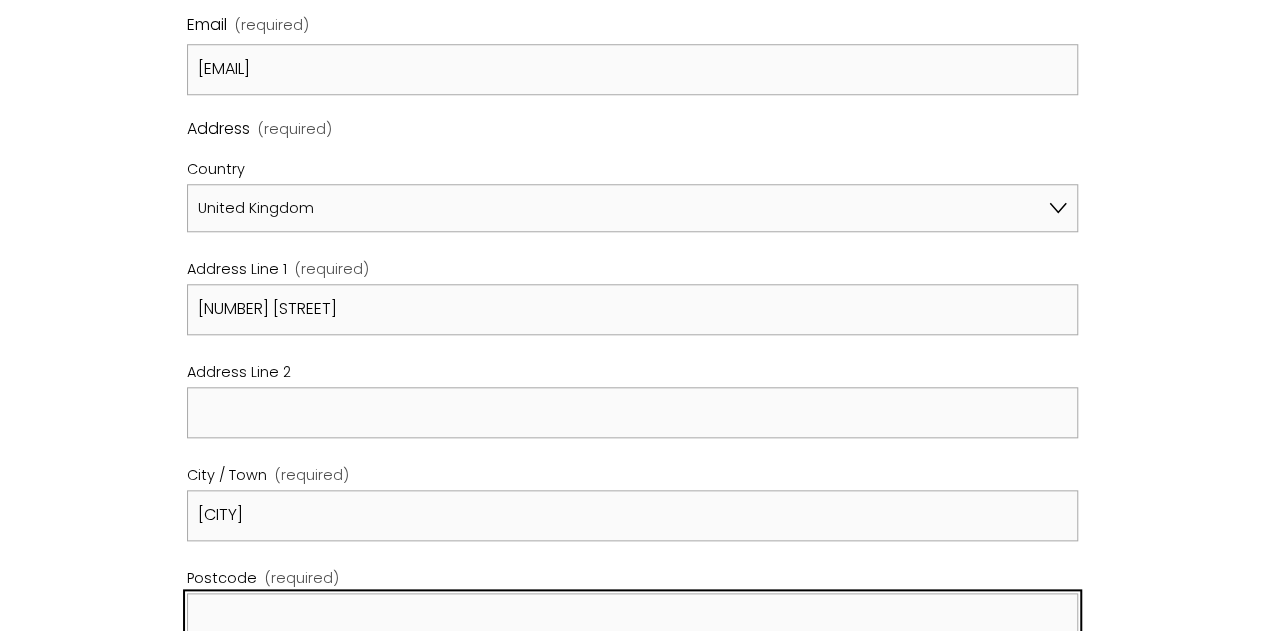 scroll, scrollTop: 854, scrollLeft: 0, axis: vertical 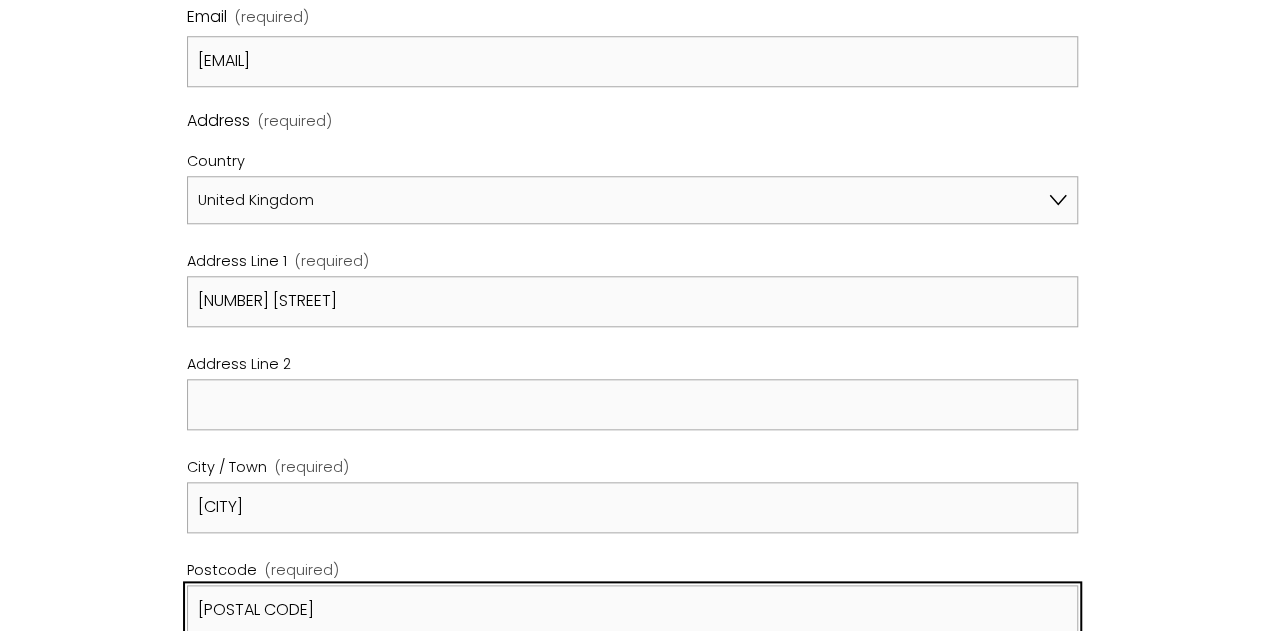 type on "[POSTAL CODE]" 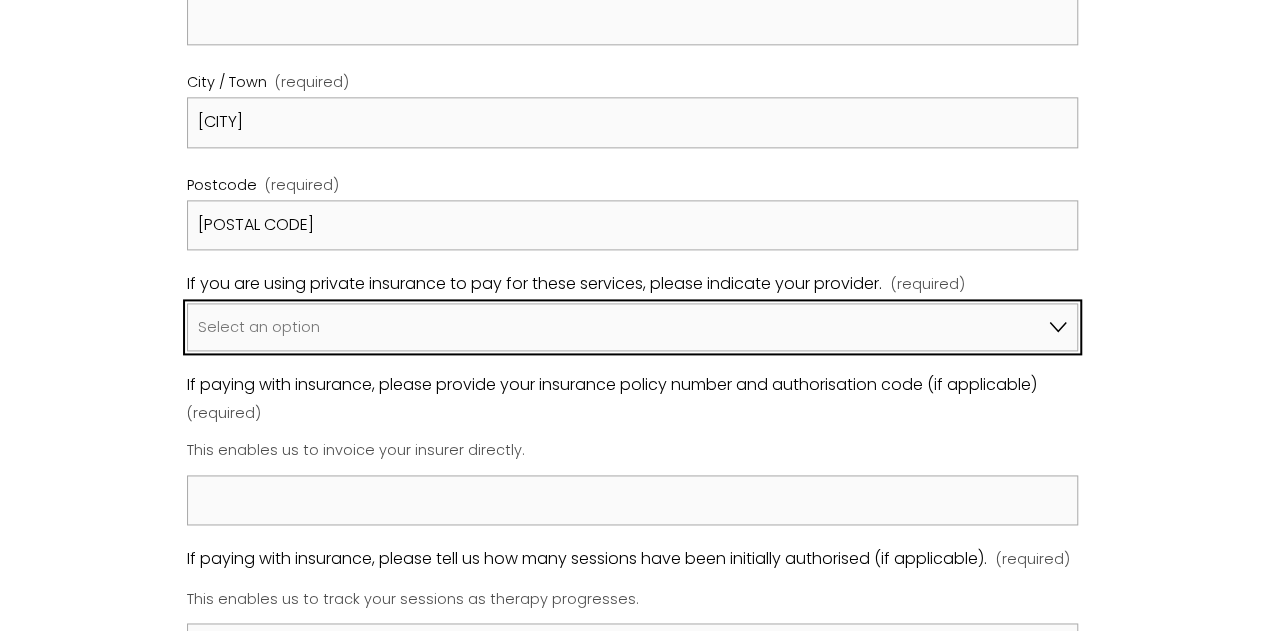 scroll, scrollTop: 1246, scrollLeft: 0, axis: vertical 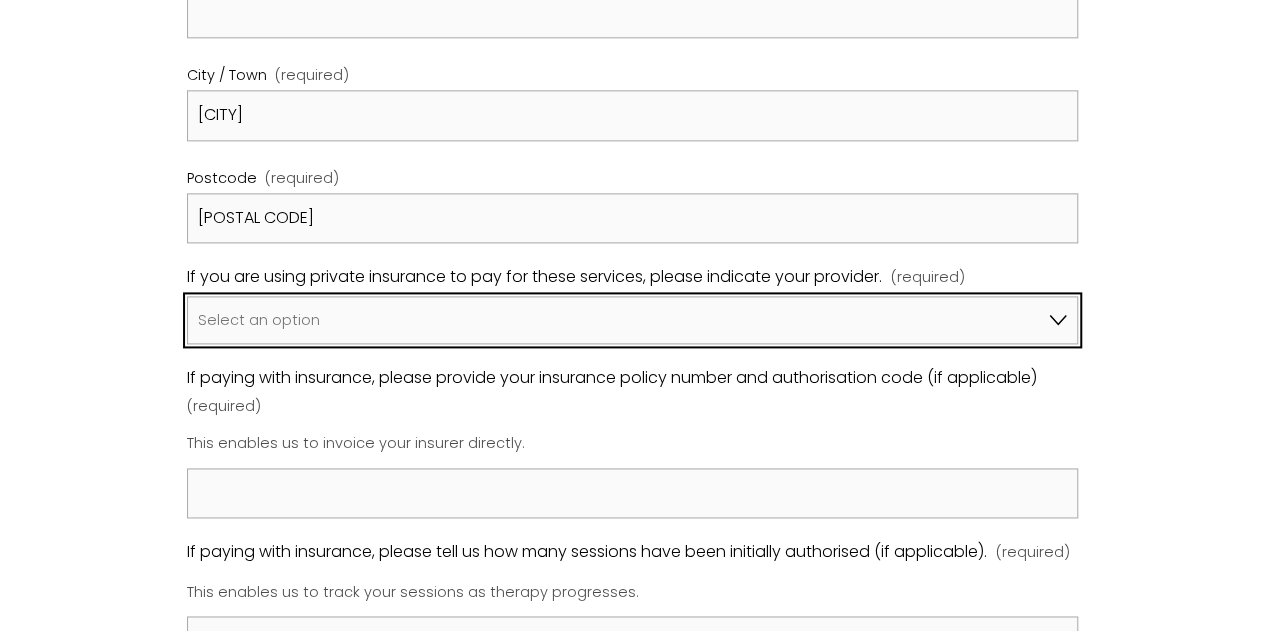 click on "Select an option I am not using insurance Axa Aviva Bupa Cigna Healix Vitality WPA Other" at bounding box center [633, 320] 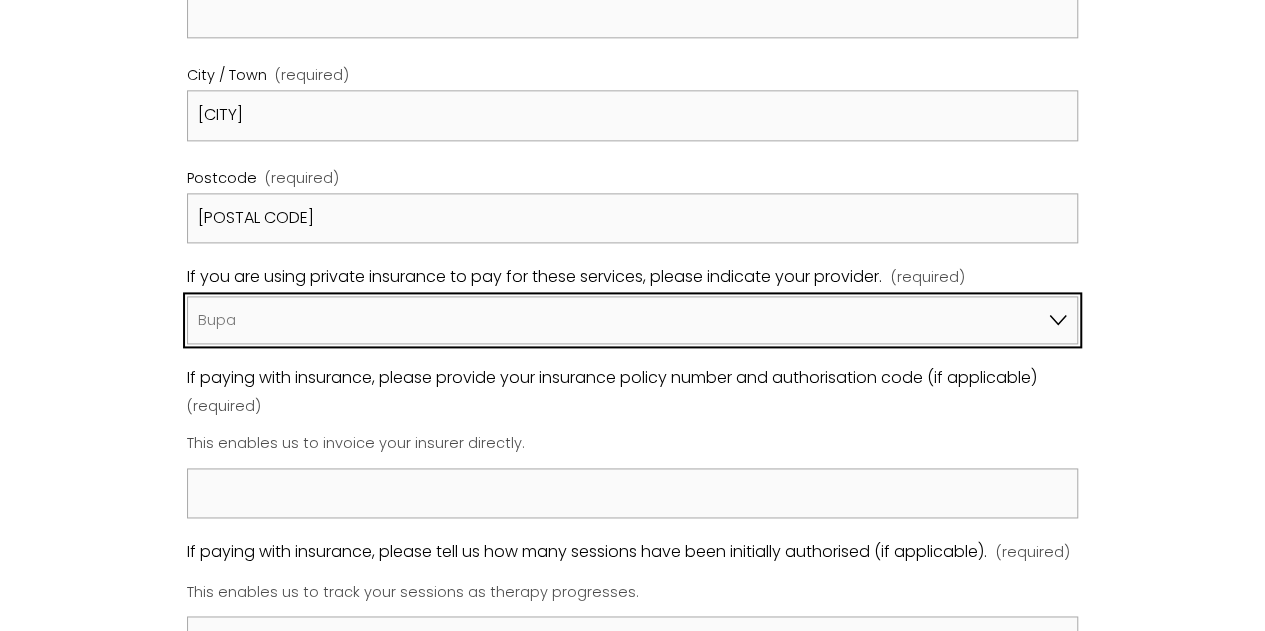 click on "Select an option I am not using insurance Axa Aviva Bupa Cigna Healix Vitality WPA Other" at bounding box center [633, 320] 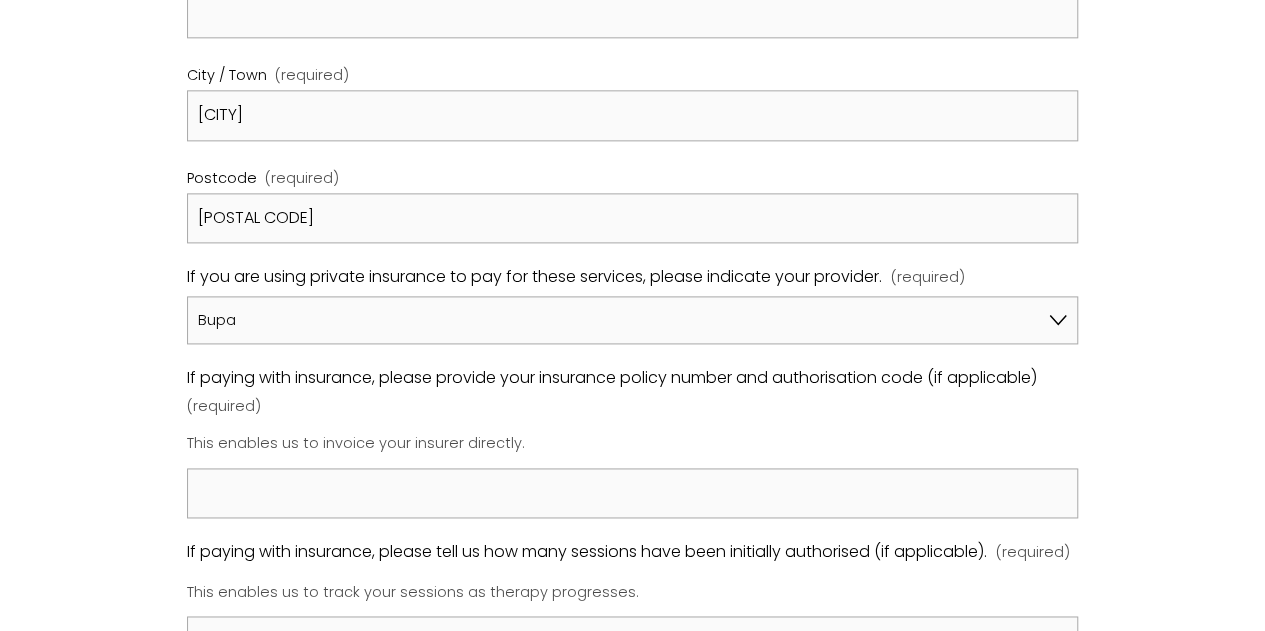 click on "Registration Form Please review our Policies & Procedures by clicking on the link below and complete this registration form prior to your initial consultation. Please be aware that in consenting you are agreeing to our terms and conditions of accepting treatment.
Policies & Procedures / Data Protection
Name (required) First Name [FIRST] Last Name [LAST] Date of Birth (required) [DATE] Mobile Phone (required) [PHONE] Email (required) [EMAIL] Address (required) Country Afghanistan Åland Islands Albania Algeria American Samoa Andorra Angola Anguilla Antigua & Barbuda Argentina Armenia Aruba Ascension Island Australia Austria Azerbaijan Bahamas Bahrain Bangladesh Barbados Belarus Belgium Belize Benin Bermuda Bhutan Bolivia Bosnia & Herzegovina Botswana Brazil British Indian Ocean Territory Brunei Bulgaria Chad" at bounding box center [632, 304] 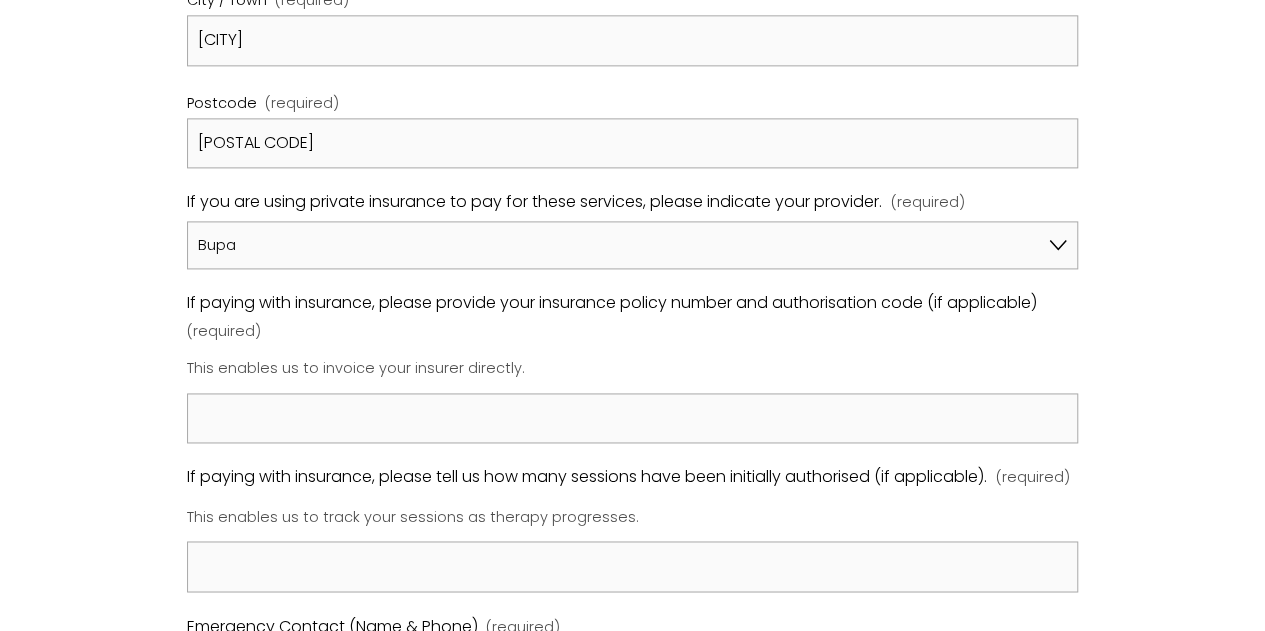 scroll, scrollTop: 1346, scrollLeft: 0, axis: vertical 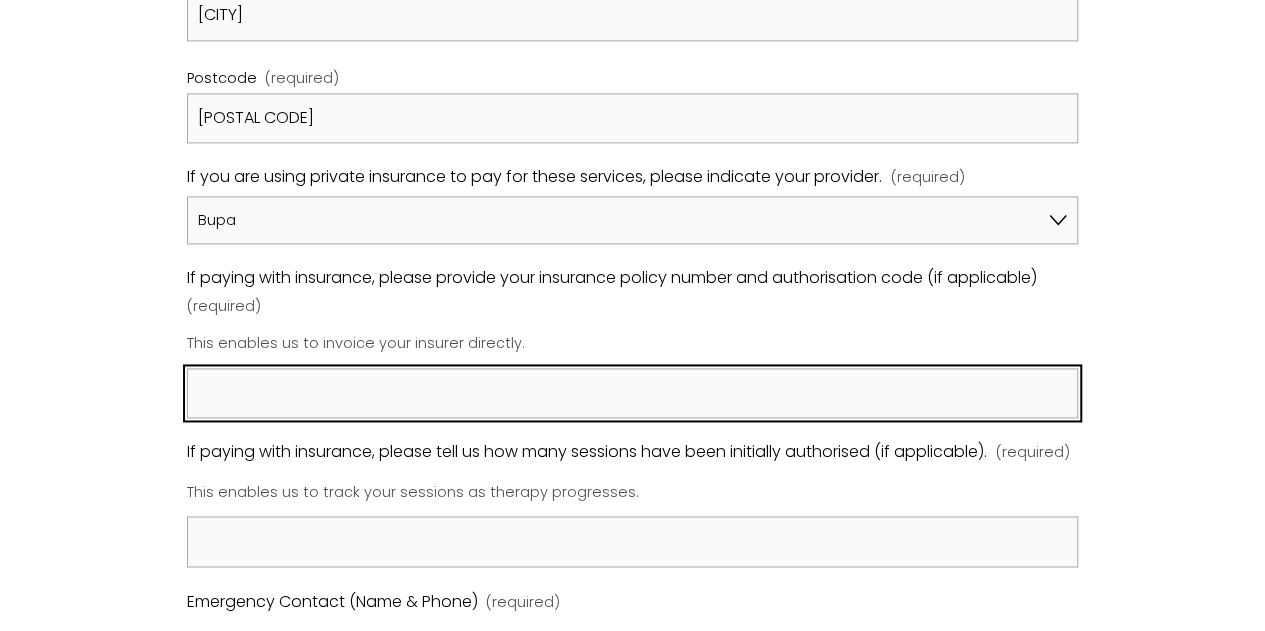 click on "If paying with insurance, please provide your insurance policy number and authorisation code (if applicable) (required)" at bounding box center (633, 393) 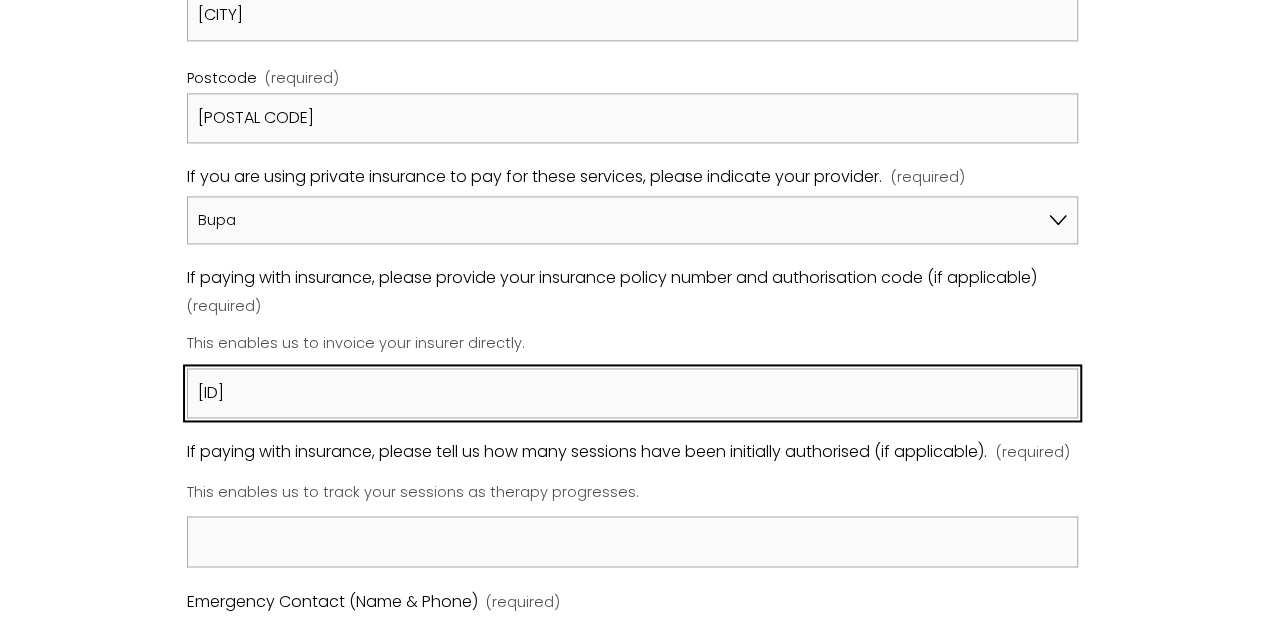 type on "[ID]" 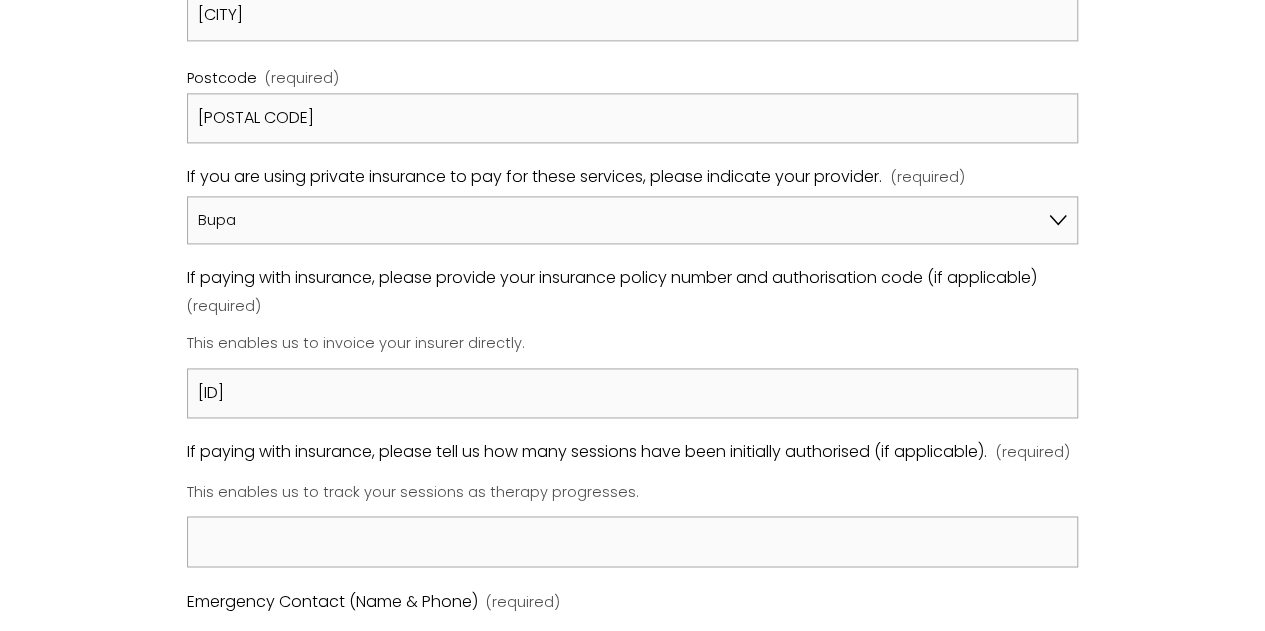 click on "Registration Form Please review our Policies & Procedures by clicking on the link below and complete this registration form prior to your initial consultation. Please be aware that in consenting you are agreeing to our terms and conditions of accepting treatment.
Policies & Procedures / Data Protection
Name (required) First Name [FIRST] Last Name [LAST] Date of Birth (required) [DATE] Mobile Phone (required) [PHONE] Email (required) [EMAIL] Address (required) Country Afghanistan Åland Islands Albania Algeria American Samoa Andorra Angola Anguilla Antigua & Barbuda Argentina Armenia Aruba Ascension Island Australia Austria Azerbaijan Bahamas Bahrain Bangladesh Barbados Belarus Belgium Belize Benin Bermuda Bhutan Bolivia Bosnia & Herzegovina Botswana Brazil British Indian Ocean Territory Brunei Bulgaria Chad" at bounding box center (632, 204) 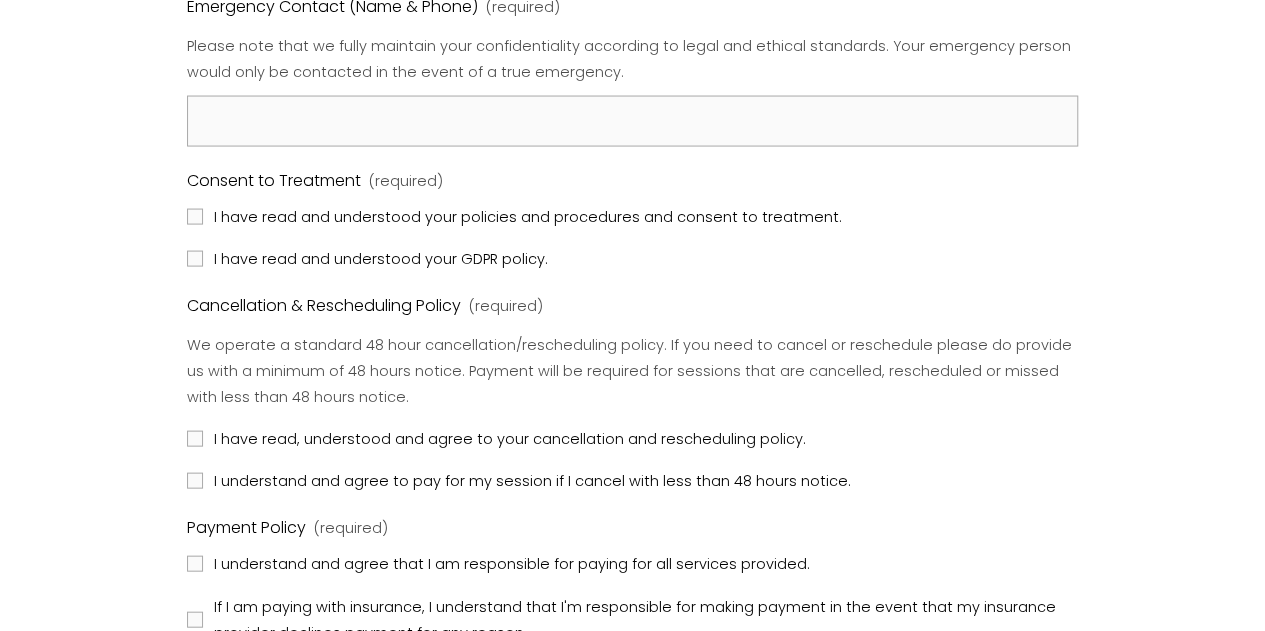 scroll, scrollTop: 1946, scrollLeft: 0, axis: vertical 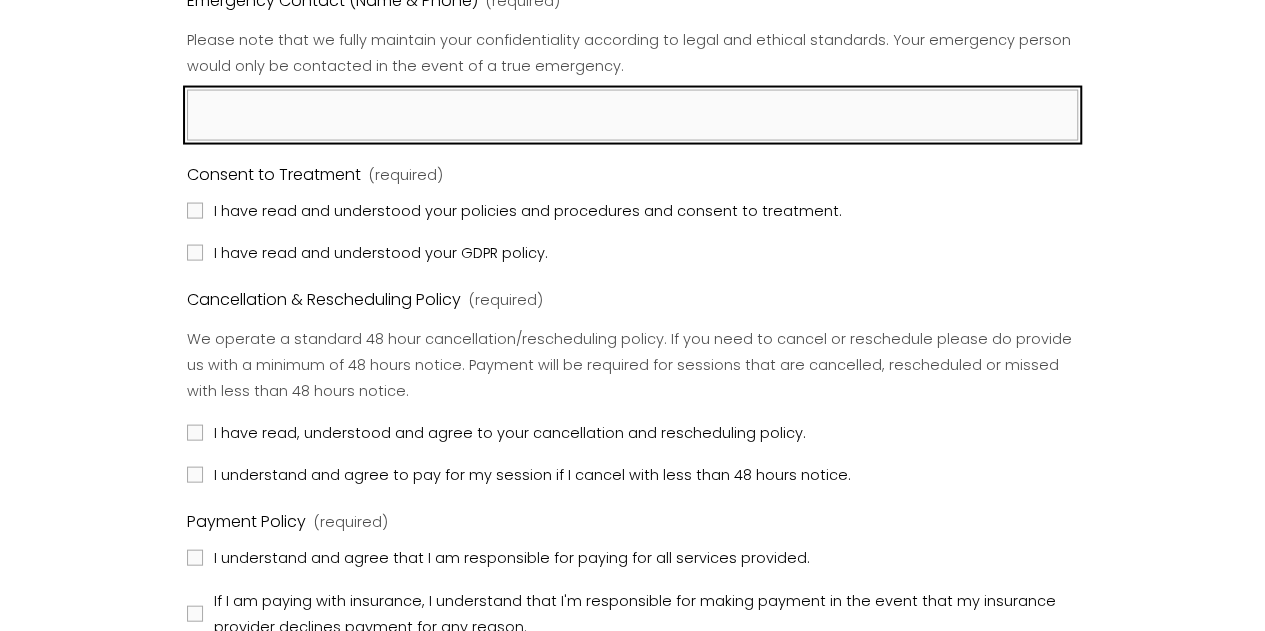 click on "Emergency Contact (Name & Phone) (required)" at bounding box center (633, 115) 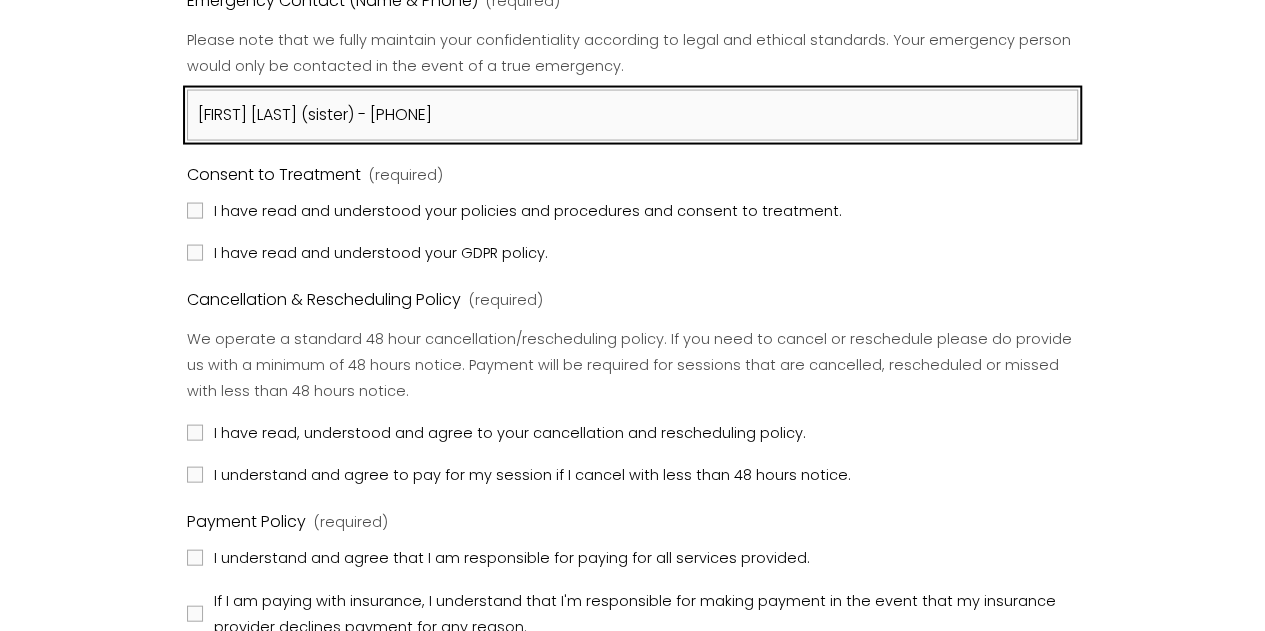 type on "[FIRST] [LAST] (sister) - [PHONE]" 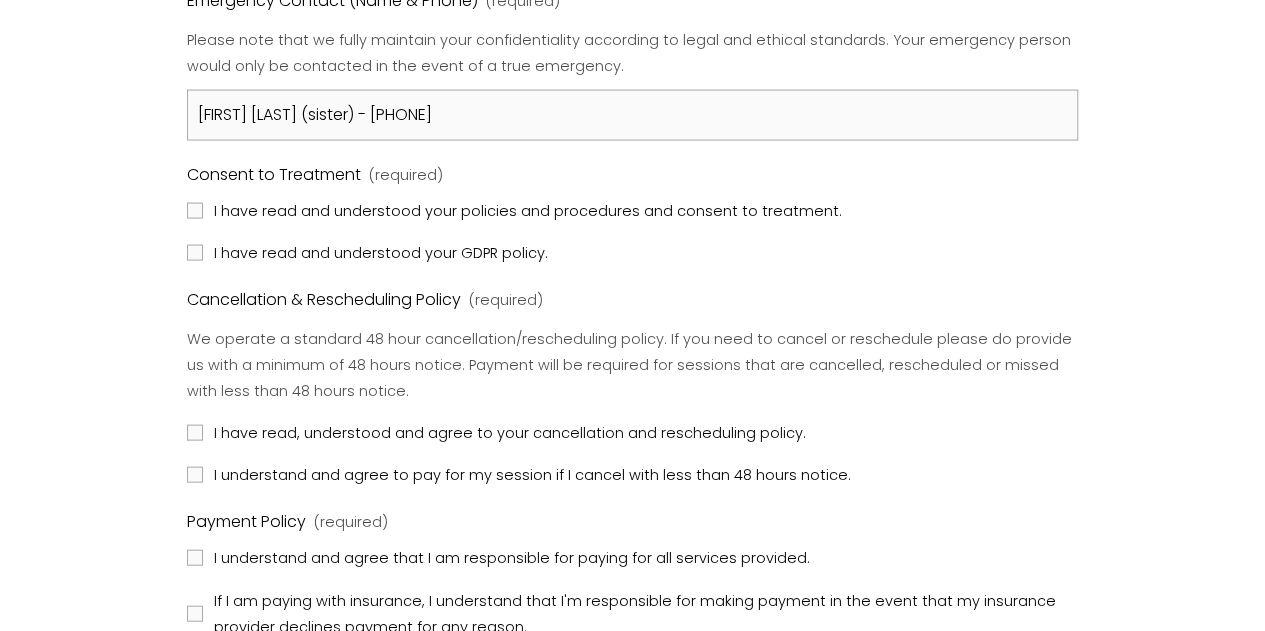 click on "Registration Form Please review our Policies & Procedures by clicking on the link below and complete this registration form prior to your initial consultation. Please be aware that in consenting you are agreeing to our terms and conditions of accepting treatment.
Policies & Procedures / Data Protection
Name (required) First Name [FIRST] Last Name [LAST] Date of Birth (required) [DATE] Mobile Phone (required) [PHONE] Email (required) [EMAIL] Address (required) Country Afghanistan Åland Islands Albania Algeria American Samoa Andorra Angola Anguilla Antigua & Barbuda Argentina Armenia Aruba Ascension Island Australia Austria Azerbaijan Bahamas Bahrain Bangladesh Barbados Belarus Belgium Belize Benin Bermuda Bhutan Bolivia Bosnia & Herzegovina Botswana Brazil British Indian Ocean Territory Brunei Bulgaria Chad" at bounding box center [632, -396] 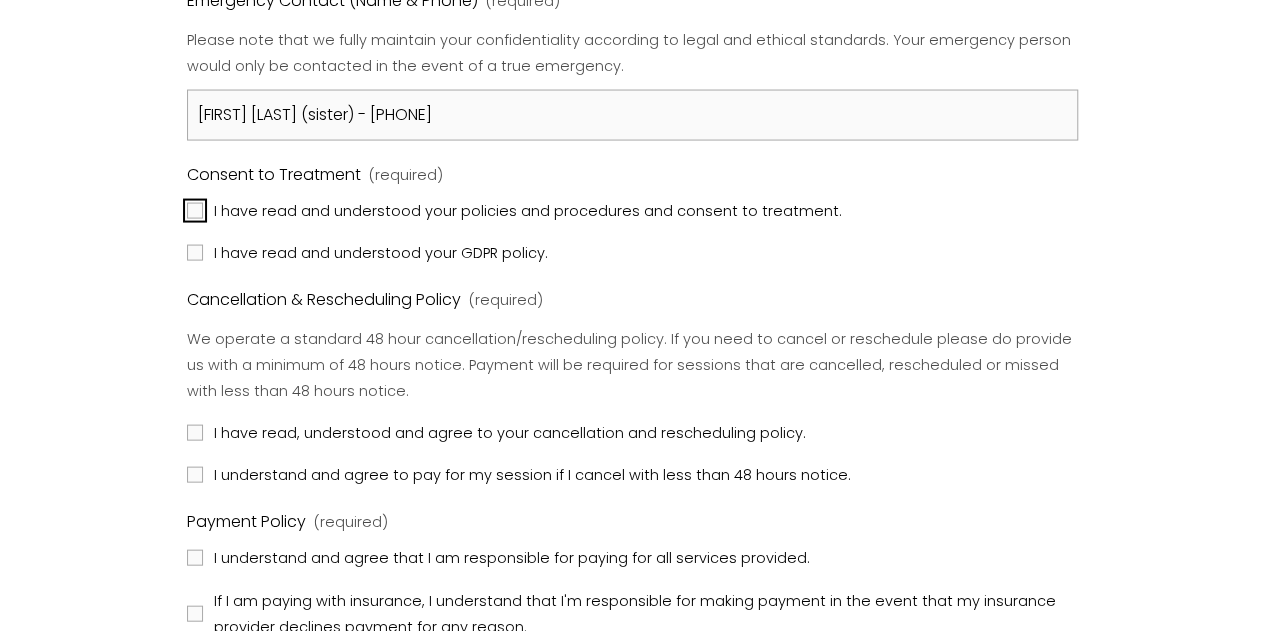 click on "I have read and understood your policies and procedures and consent to treatment." at bounding box center [195, 211] 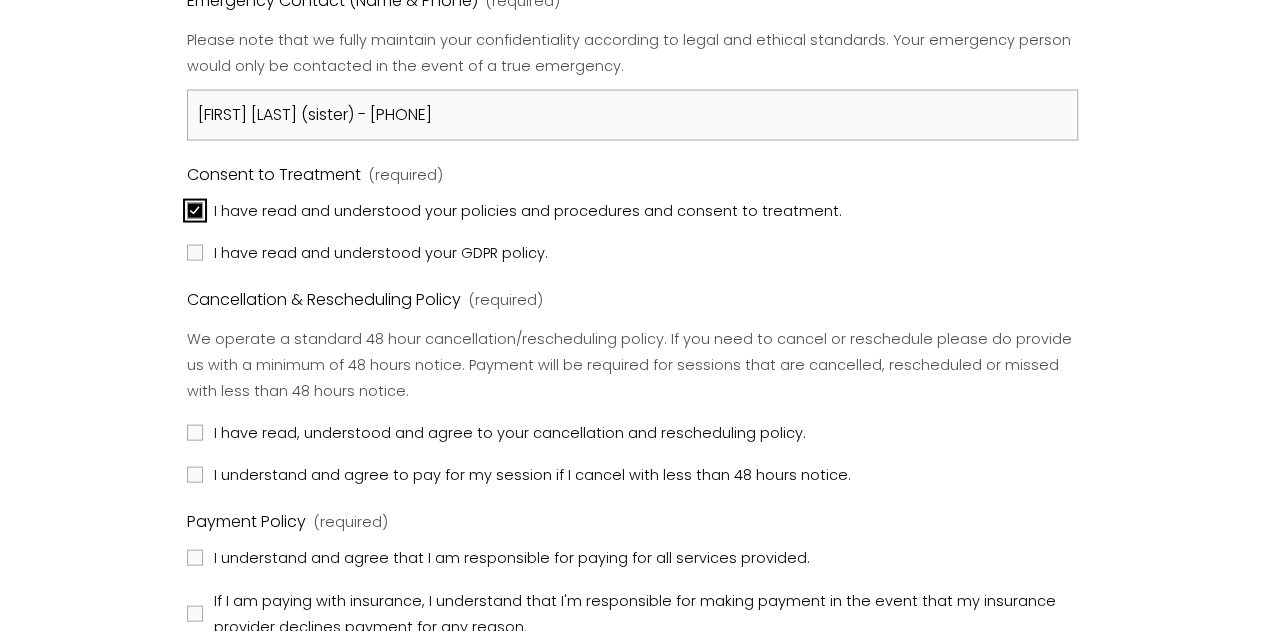 checkbox on "true" 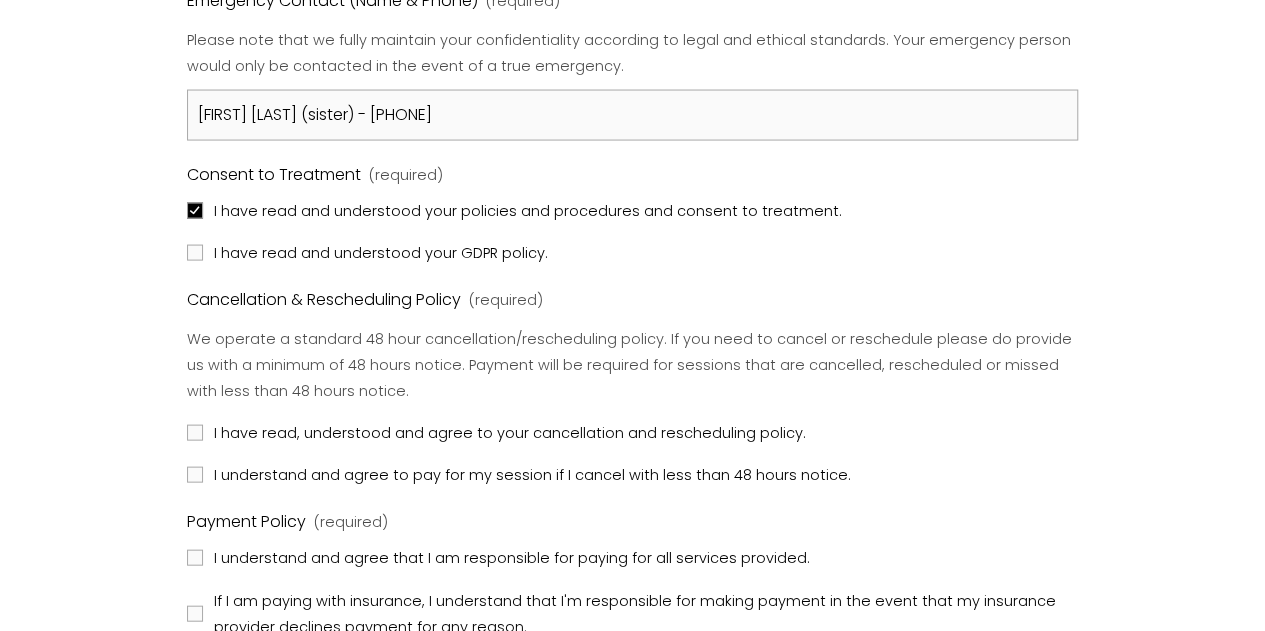 click on "I have read and understood your GDPR policy." at bounding box center (381, 253) 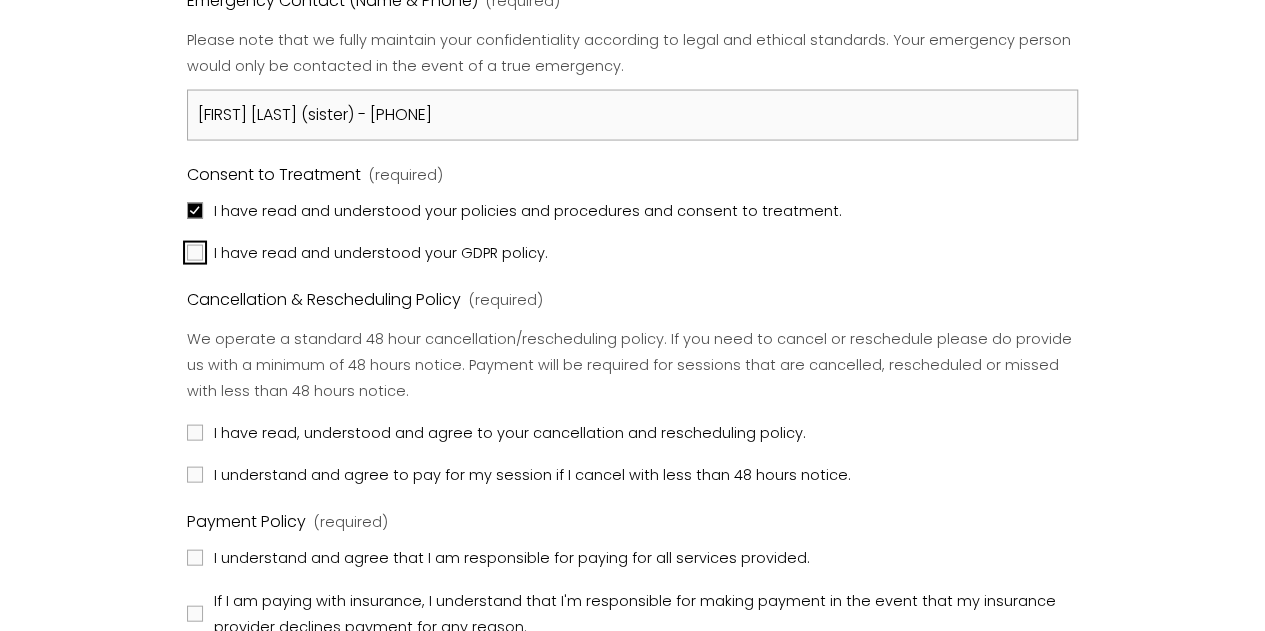 click on "I have read and understood your GDPR policy." at bounding box center (195, 253) 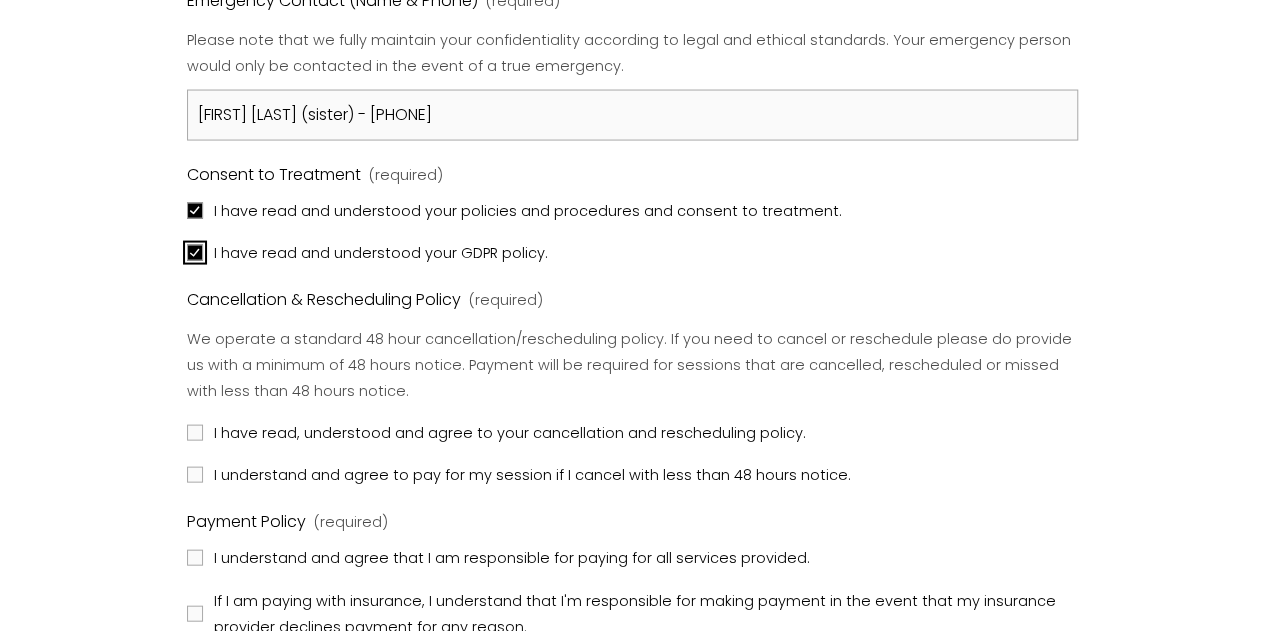 checkbox on "true" 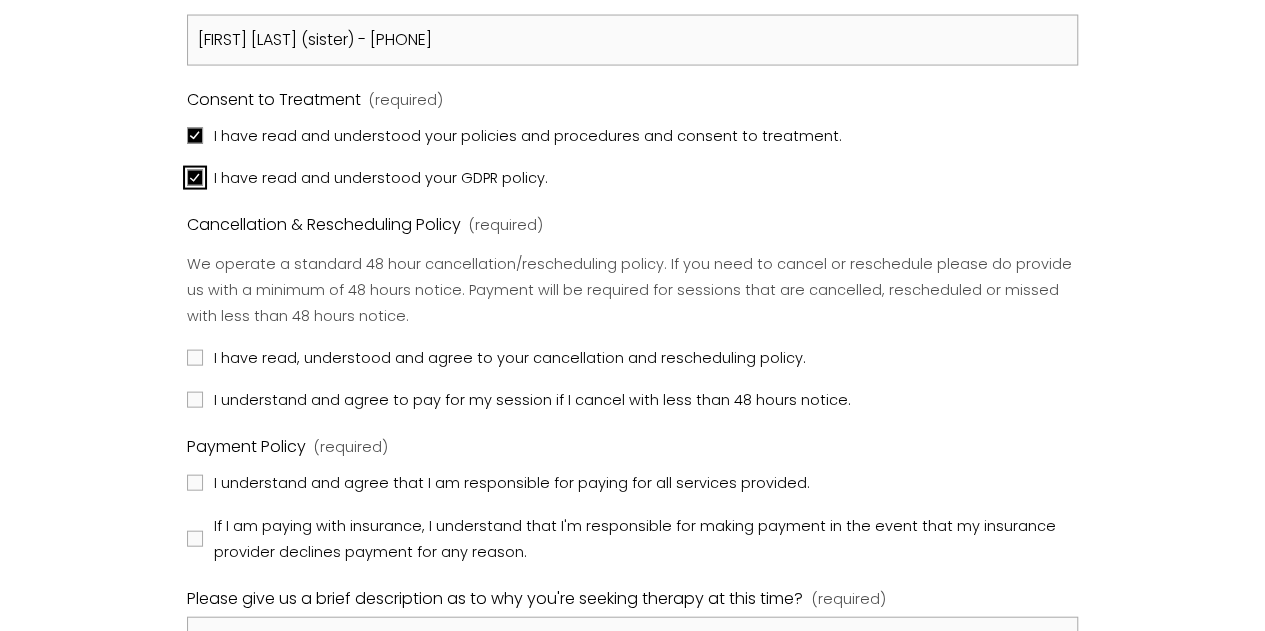 scroll, scrollTop: 2046, scrollLeft: 0, axis: vertical 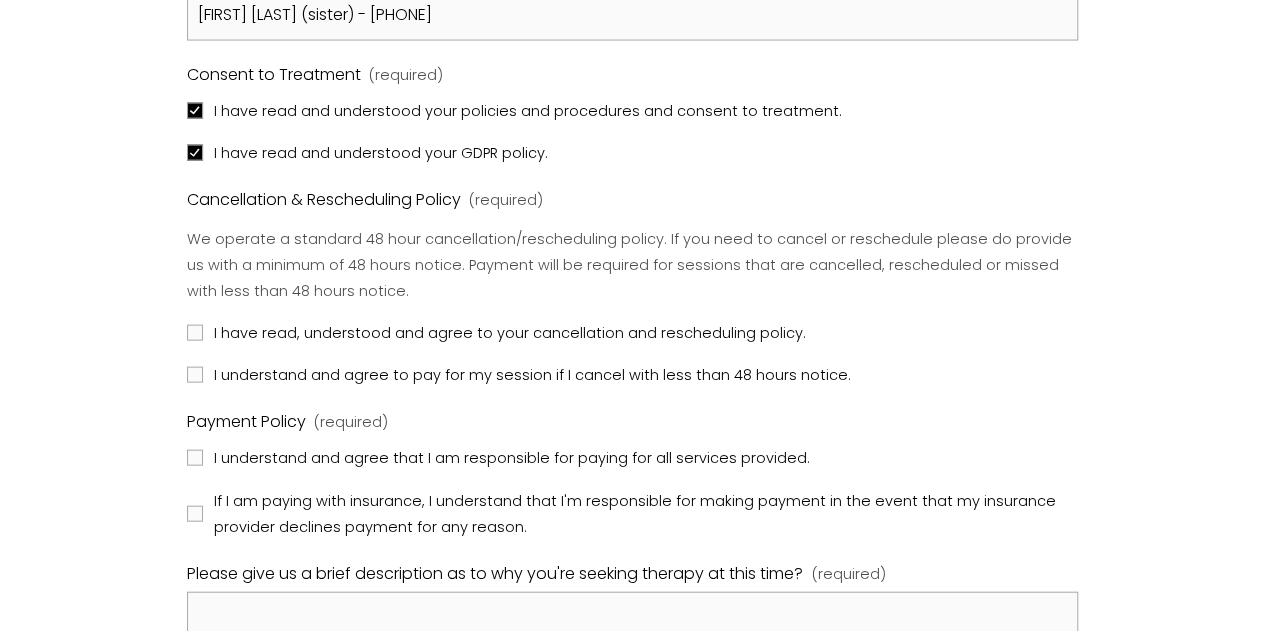click on "I have read, understood and agree to your cancellation and rescheduling policy." at bounding box center (510, 333) 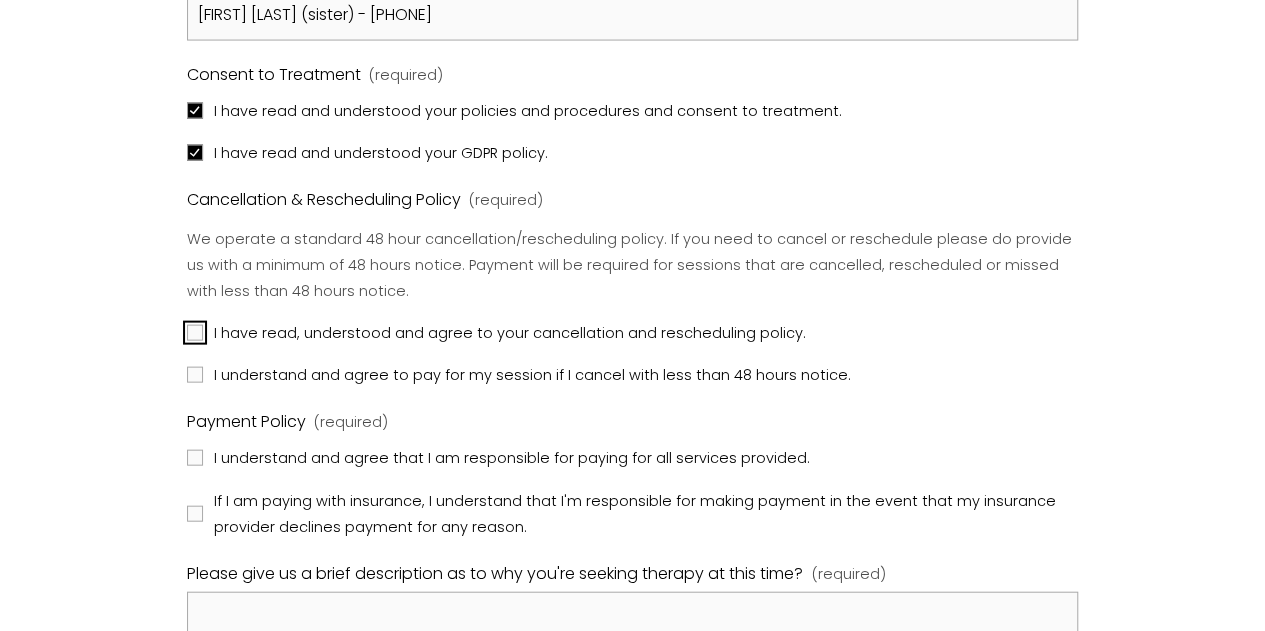 click on "I have read, understood and agree to your cancellation and rescheduling policy." at bounding box center [195, 333] 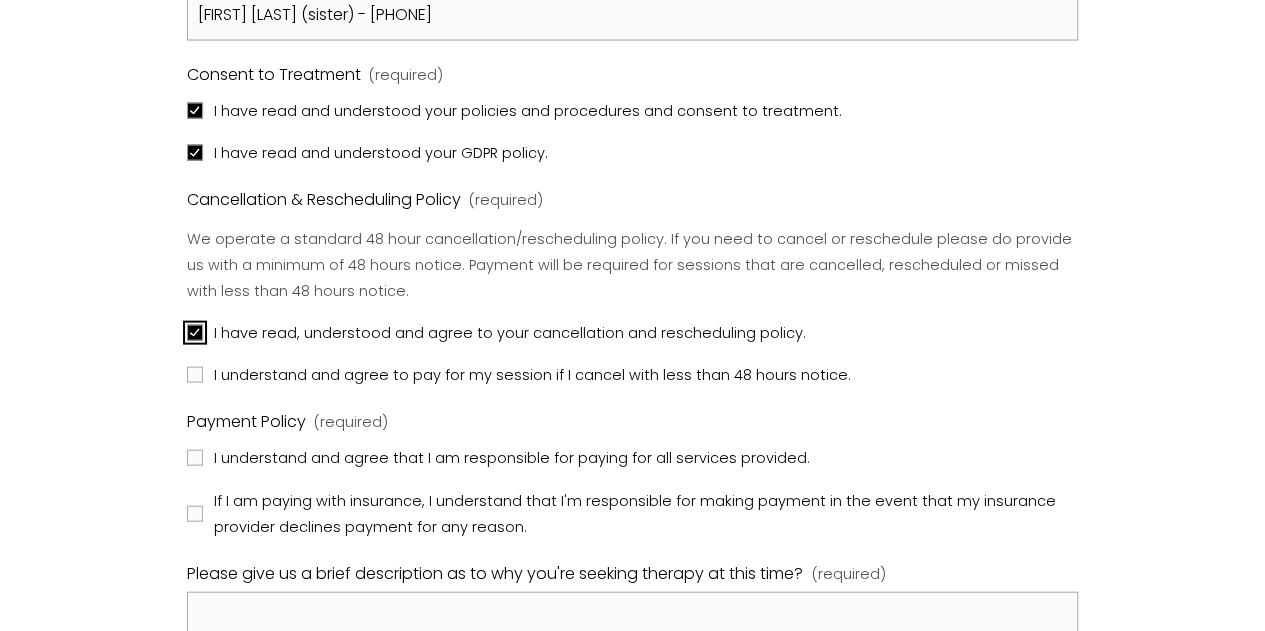 checkbox on "true" 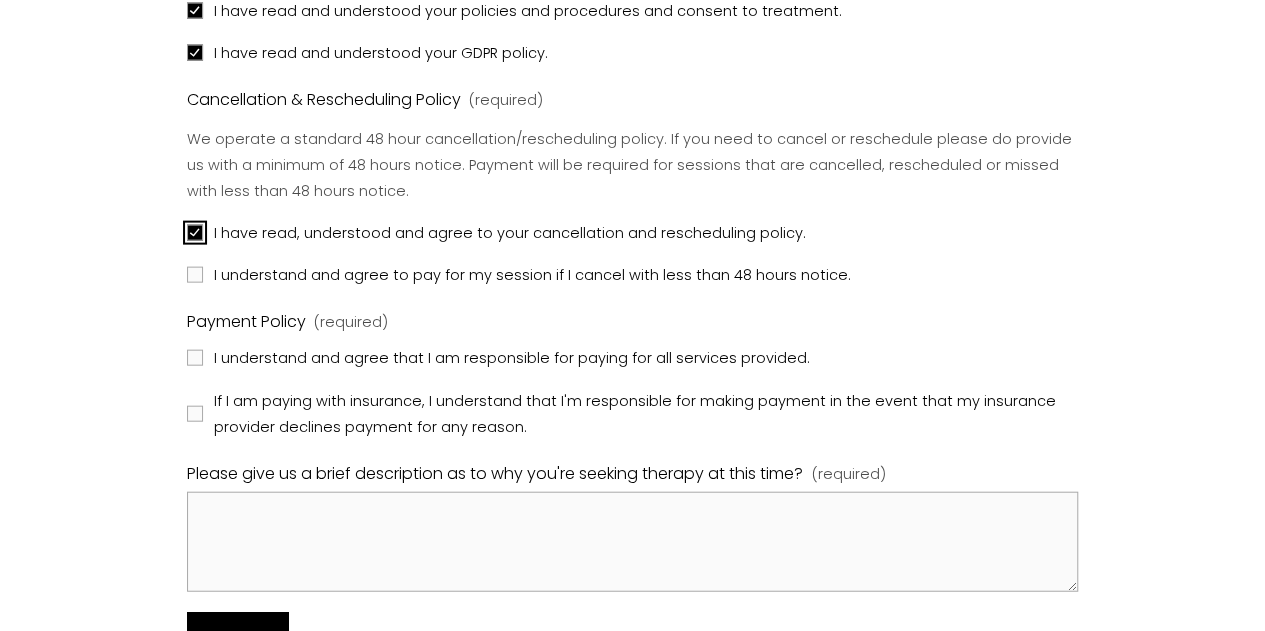 click on "I understand and agree that I am responsible for paying for all services provided." at bounding box center [512, 358] 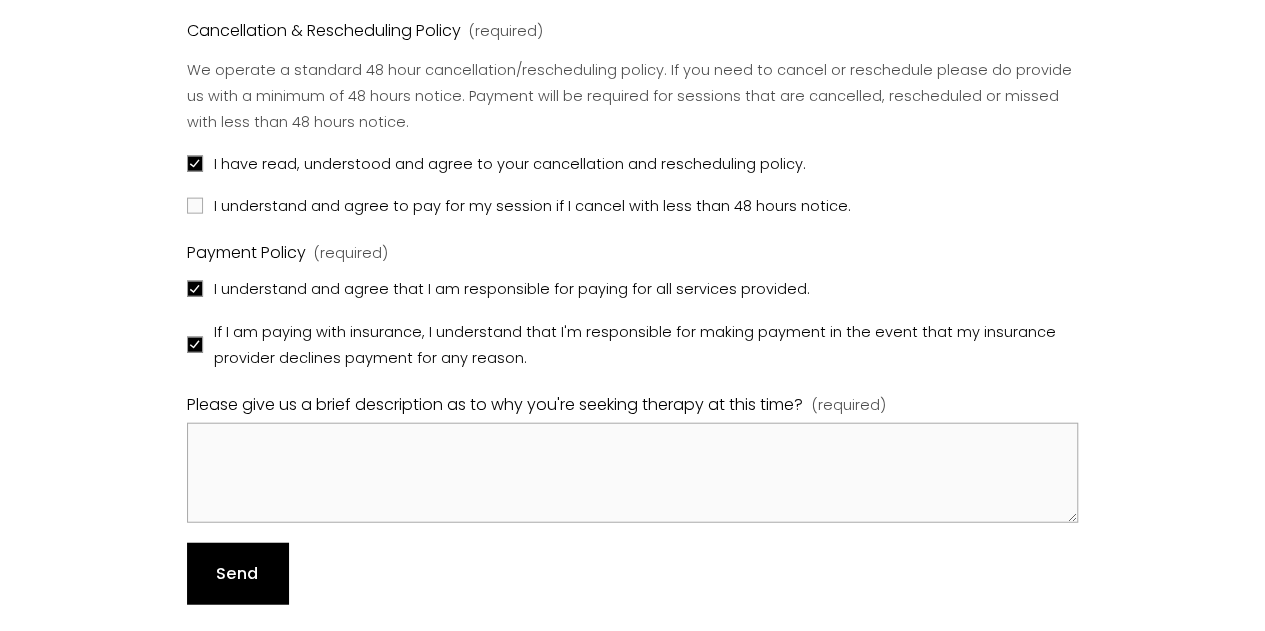 scroll, scrollTop: 2046, scrollLeft: 0, axis: vertical 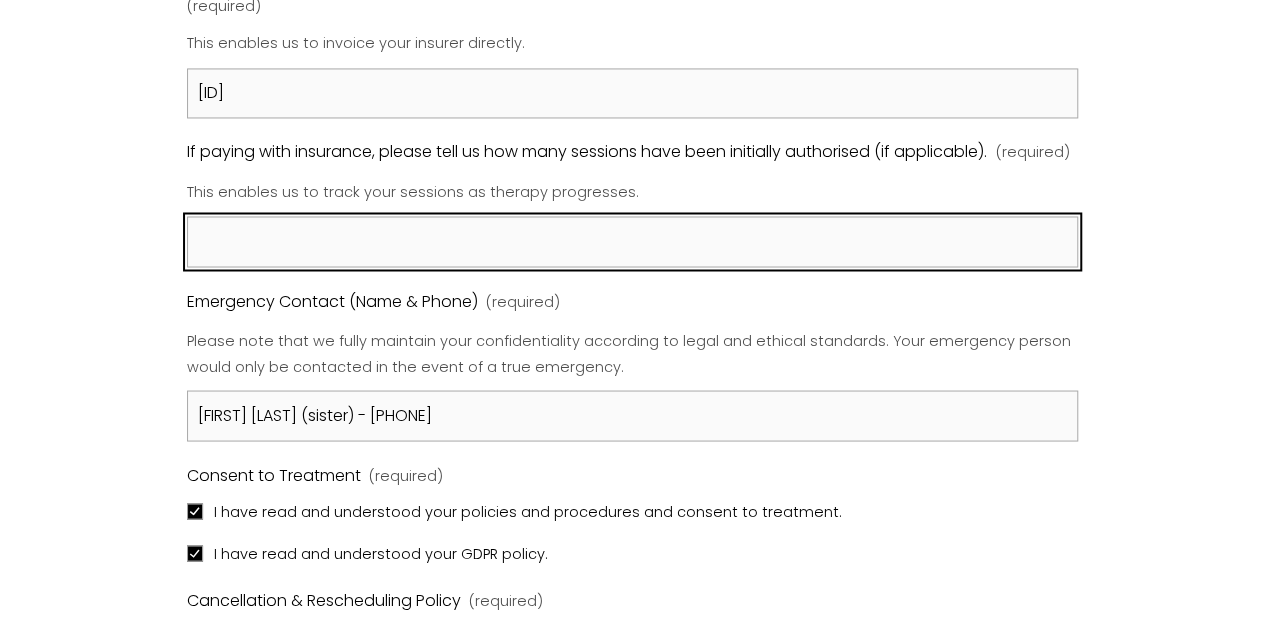click on "If paying with insurance, please tell us how many sessions have been initially authorised (if applicable). (required)" at bounding box center [633, 241] 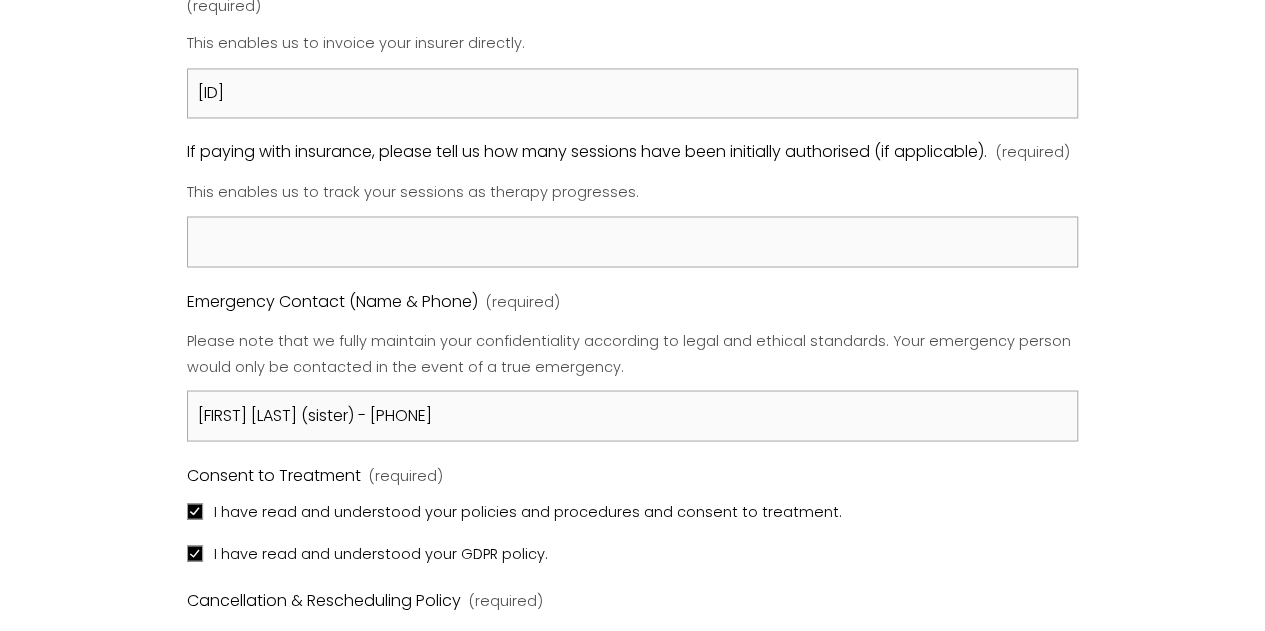 click on "Registration Form Please review our Policies & Procedures by clicking on the link below and complete this registration form prior to your initial consultation. Please be aware that in consenting you are agreeing to our terms and conditions of accepting treatment.
Policies & Procedures / Data Protection
Name (required) First Name [FIRST] Last Name [LAST] Date of Birth (required) [DATE] Mobile Phone (required) [PHONE] Email (required) [EMAIL] Address (required) Country Afghanistan Åland Islands Albania Algeria American Samoa Andorra Angola Anguilla Antigua & Barbuda Argentina Armenia Aruba Ascension Island Australia Austria Azerbaijan Bahamas Bahrain Bangladesh Barbados Belarus Belgium Belize Benin Bermuda Bhutan Bolivia Bosnia & Herzegovina Botswana Brazil British Indian Ocean Territory Brunei Bulgaria Chad" at bounding box center (632, -96) 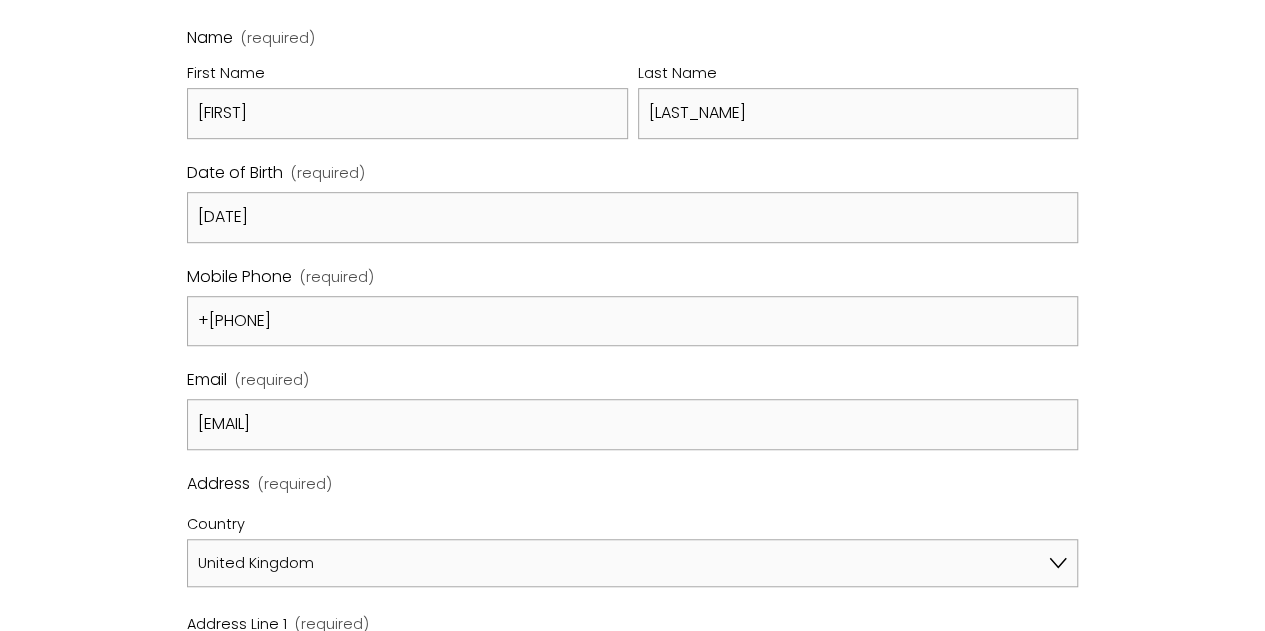 scroll, scrollTop: 446, scrollLeft: 0, axis: vertical 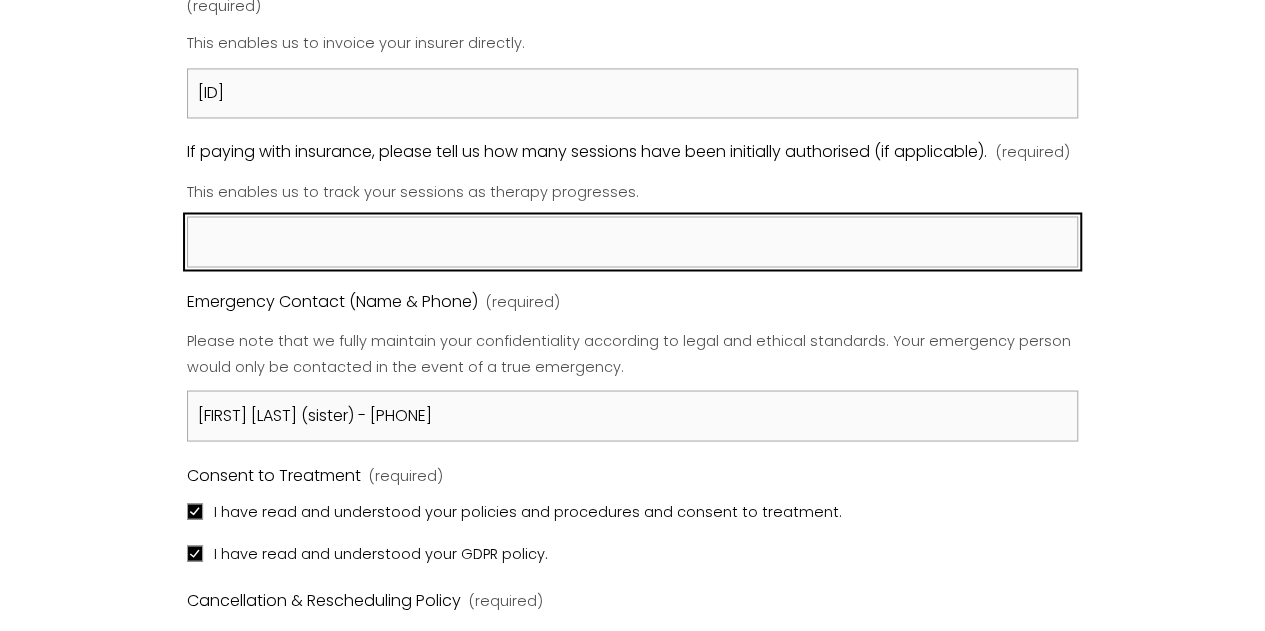 click on "If paying with insurance, please tell us how many sessions have been initially authorised (if applicable). (required)" at bounding box center (633, 241) 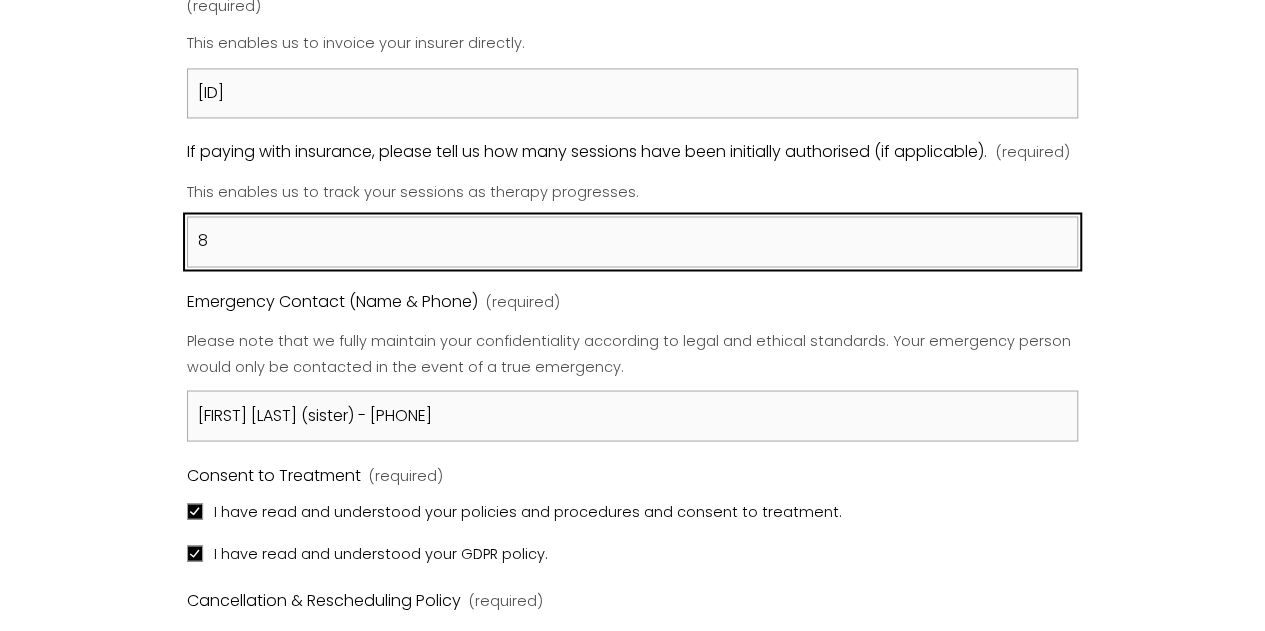 type on "8" 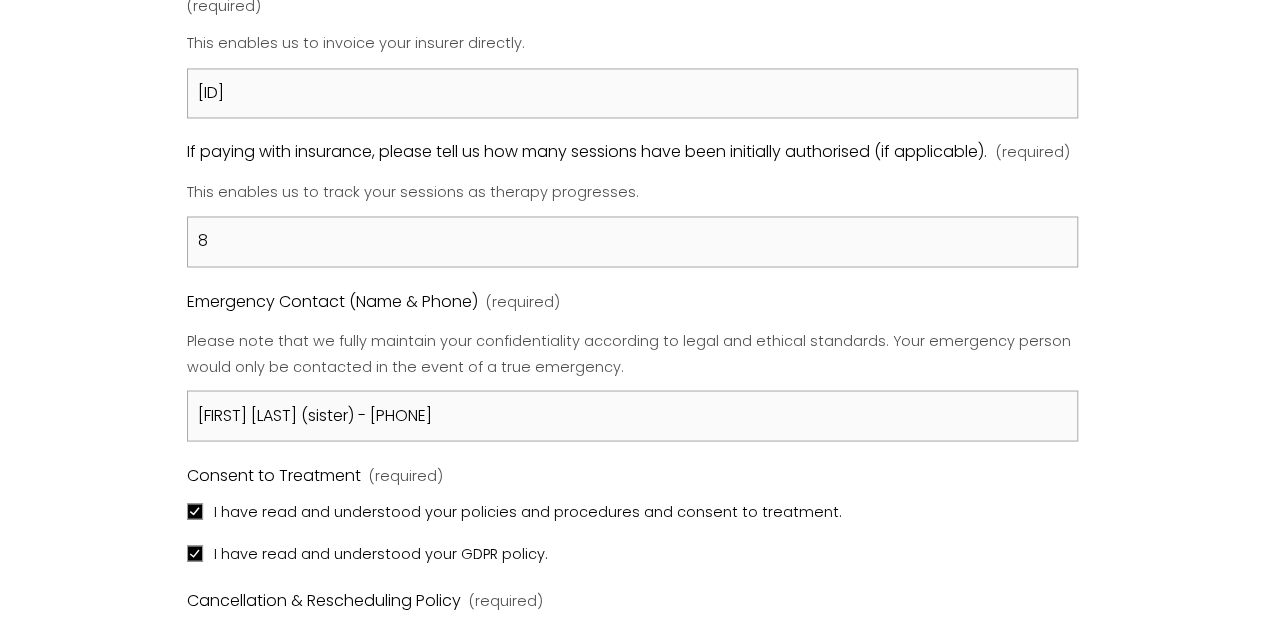 click on "Registration Form Please review our Policies & Procedures by clicking on the link below and complete this registration form prior to your initial consultation. Please be aware that in consenting you are agreeing to our terms and conditions of accepting treatment.
Policies & Procedures / Data Protection
Name (required) First Name [FIRST] Last Name [LAST] Date of Birth (required) [DATE] Mobile Phone (required) [PHONE] Email (required) [EMAIL] Address (required) Country Afghanistan Åland Islands Albania Algeria American Samoa Andorra Angola Anguilla Antigua & Barbuda Argentina Armenia Aruba Ascension Island Australia Austria Azerbaijan Bahamas Bahrain Bangladesh Barbados Belarus Belgium Belize Benin Bermuda Bhutan Bolivia Bosnia & Herzegovina Botswana Brazil British Indian Ocean Territory Brunei Bulgaria Chad" at bounding box center [632, -96] 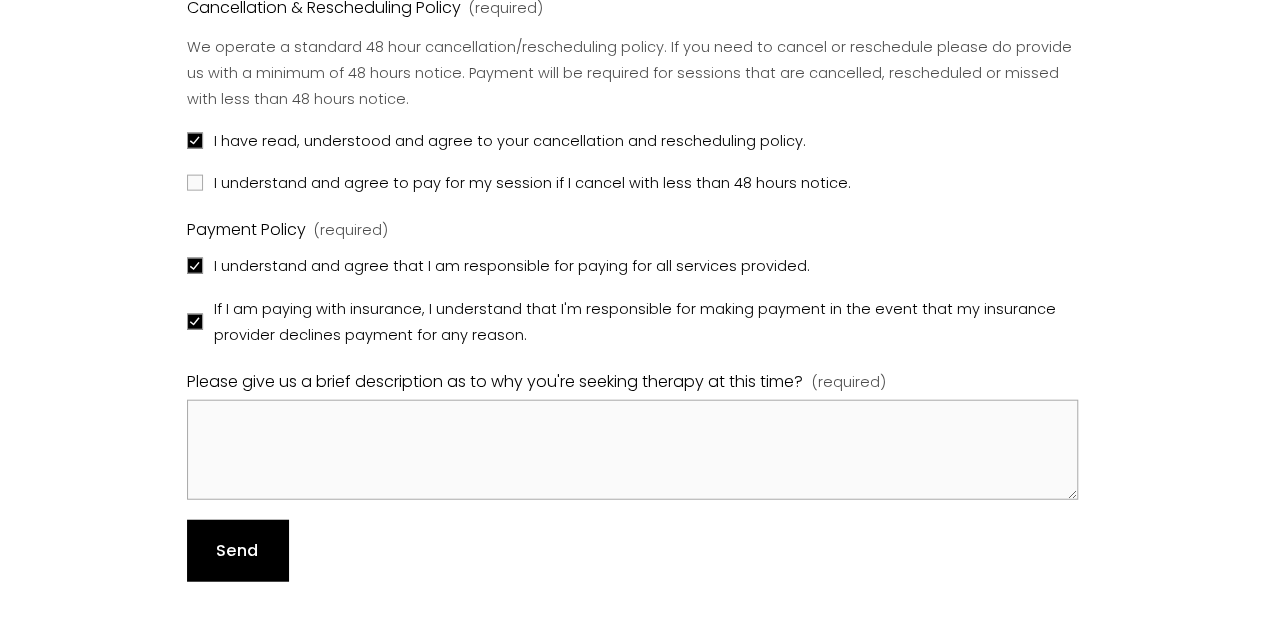scroll, scrollTop: 2446, scrollLeft: 0, axis: vertical 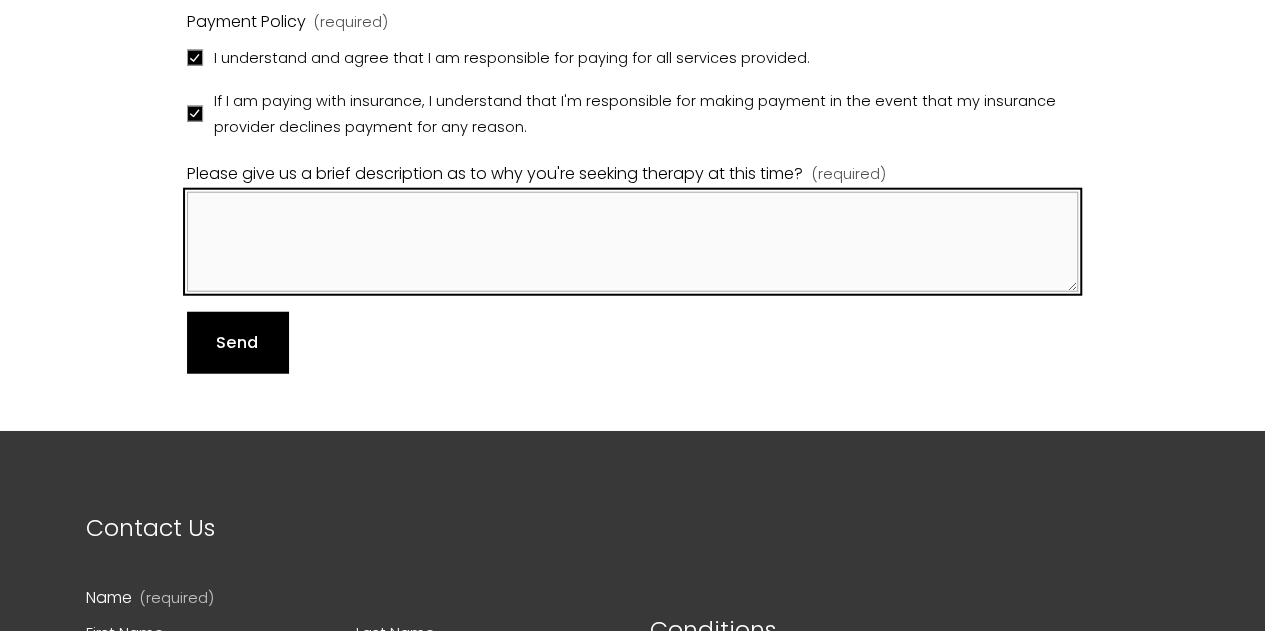 click on "Please give us a brief description as to why you're seeking therapy at this time? (required)" at bounding box center (633, 242) 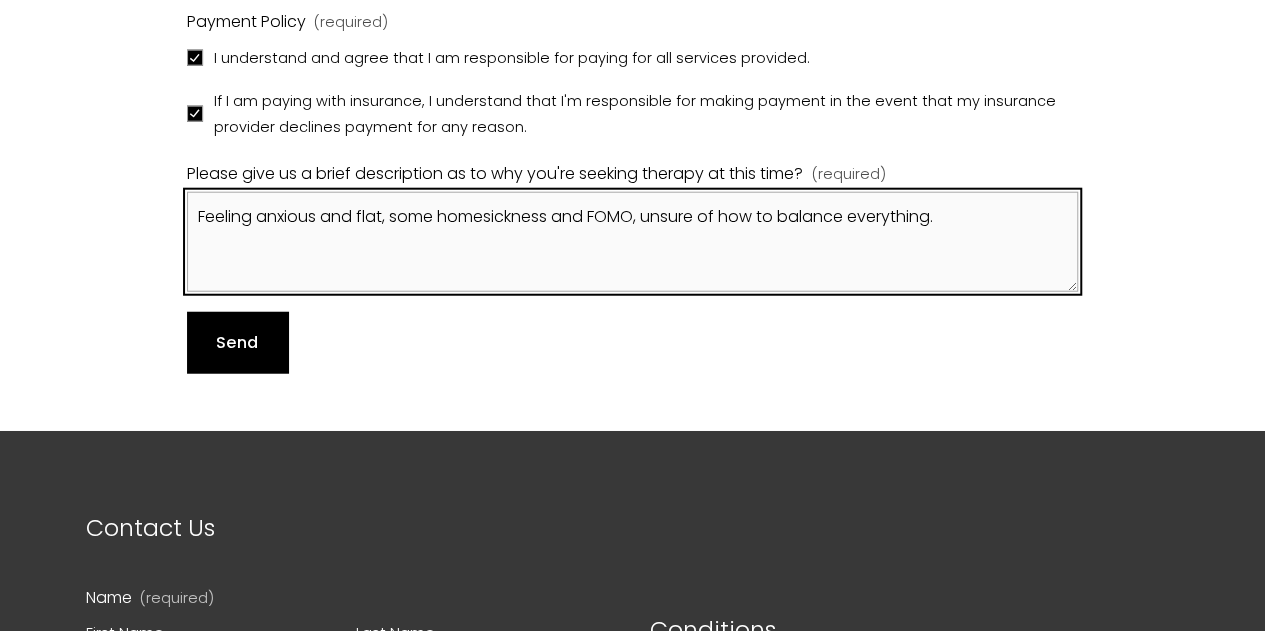 click on "Feeling anxious and flat, some homesickness and FOMO, unsure of how to balance everything." at bounding box center [633, 242] 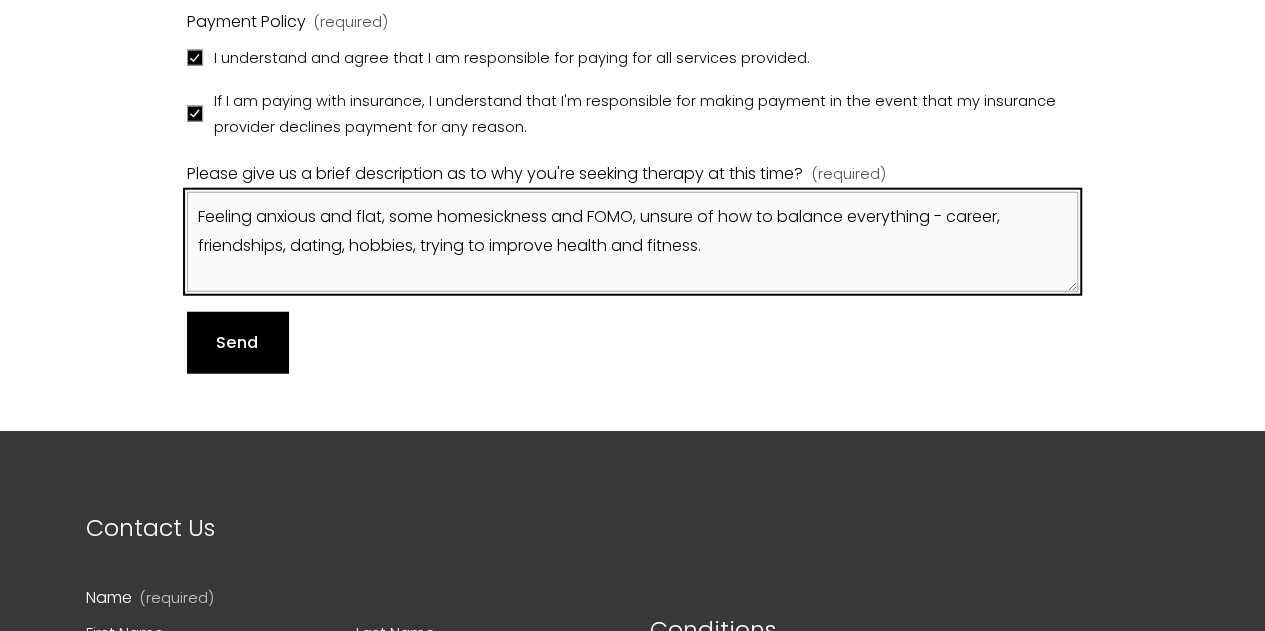 click on "Feeling anxious and flat, some homesickness and FOMO, unsure of how to balance everything - career, friendships, dating, hobbies, trying to improve health and fitness." at bounding box center (633, 242) 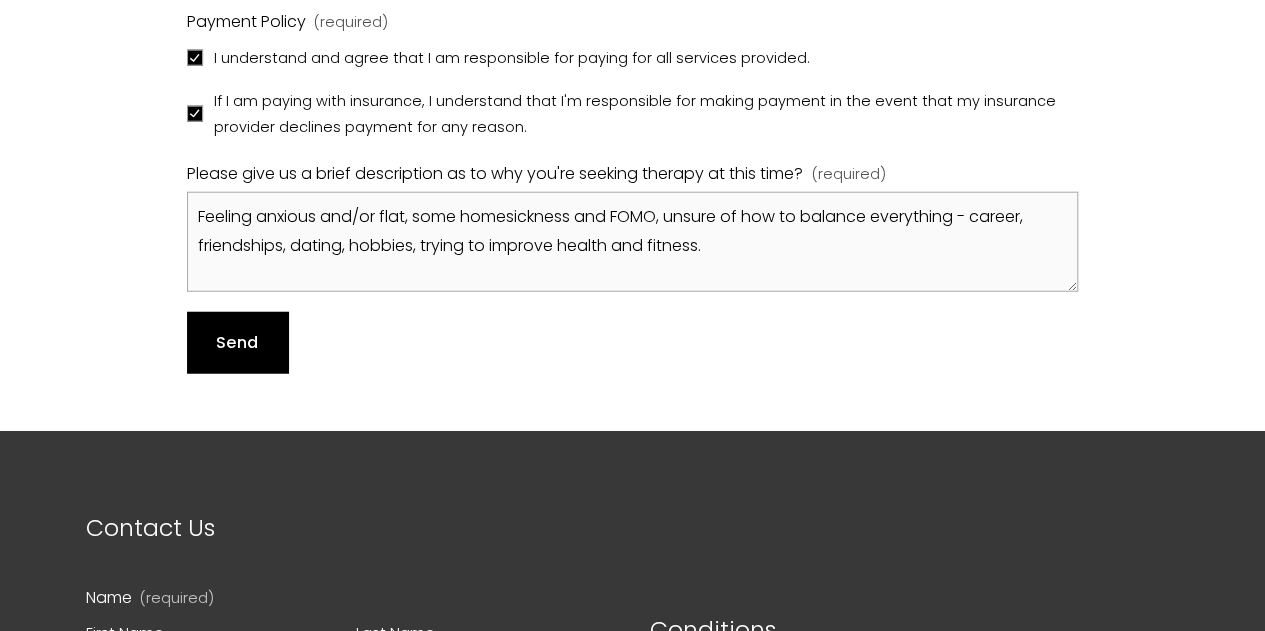 click on "Registration Form Please review our Policies & Procedures by clicking on the link below and complete this registration form prior to your initial consultation. Please be aware that in consenting you are agreeing to our terms and conditions of accepting treatment.
Policies & Procedures / Data Protection
Name (required) First Name [FIRST] Last Name [LAST] Date of Birth (required) [DATE] Mobile Phone (required) [PHONE] Email (required) [EMAIL] Address (required) Country Afghanistan Åland Islands Albania Algeria American Samoa Andorra Angola Anguilla Antigua & Barbuda Argentina Armenia Aruba Ascension Island Australia Austria Azerbaijan Bahamas Bahrain Bangladesh Barbados Belarus Belgium Belize Benin Bermuda Bhutan Bolivia Bosnia & Herzegovina Botswana Brazil British Indian Ocean Territory Brunei Bulgaria Chad" at bounding box center (632, -896) 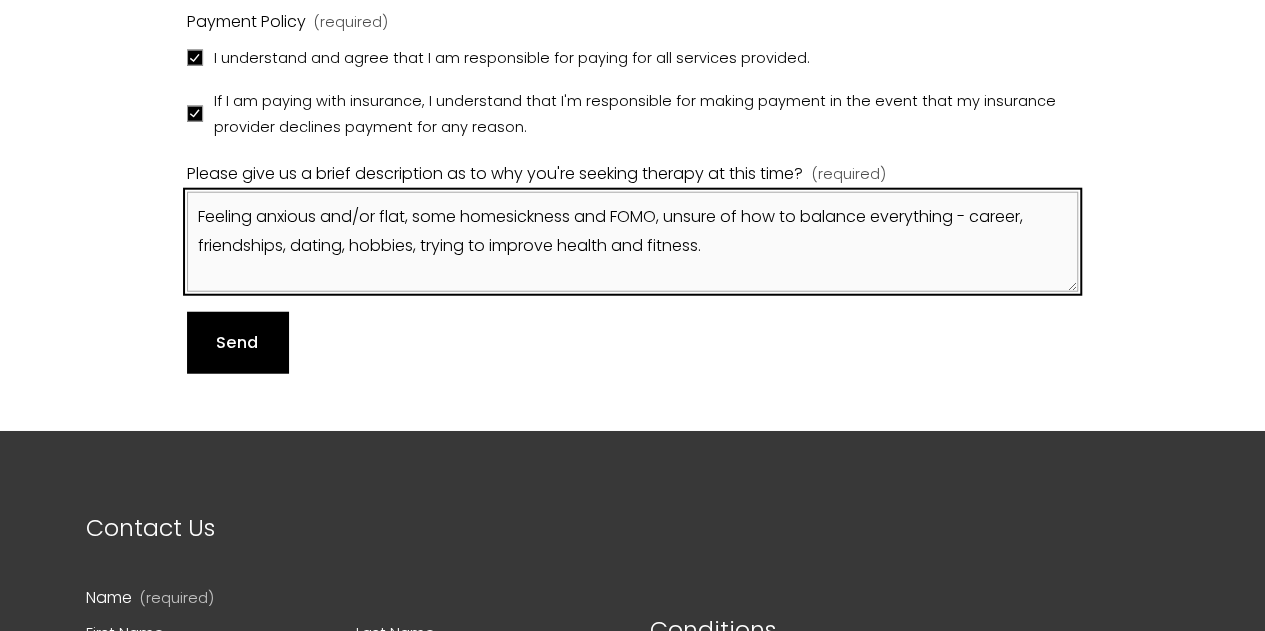 click on "Feeling anxious and/or flat, some homesickness and FOMO, unsure of how to balance everything - career, friendships, dating, hobbies, trying to improve health and fitness." at bounding box center (633, 242) 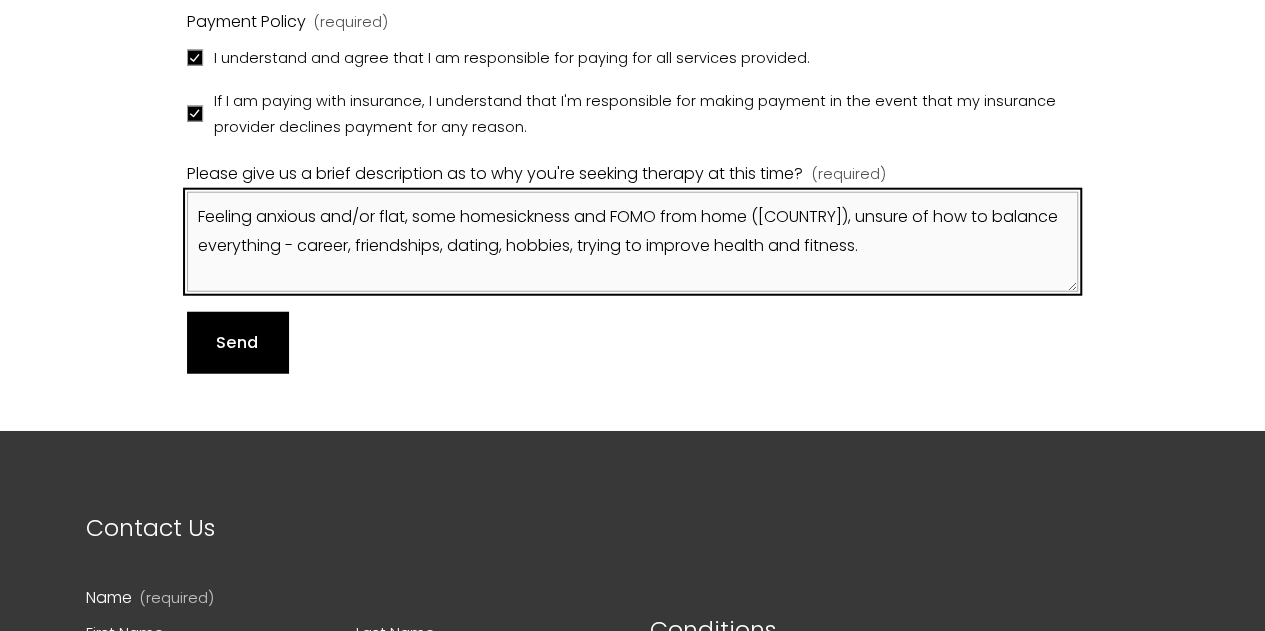 click on "Feeling anxious and/or flat, some homesickness and FOMO from home ([COUNTRY]), unsure of how to balance everything - career, friendships, dating, hobbies, trying to improve health and fitness." at bounding box center (633, 242) 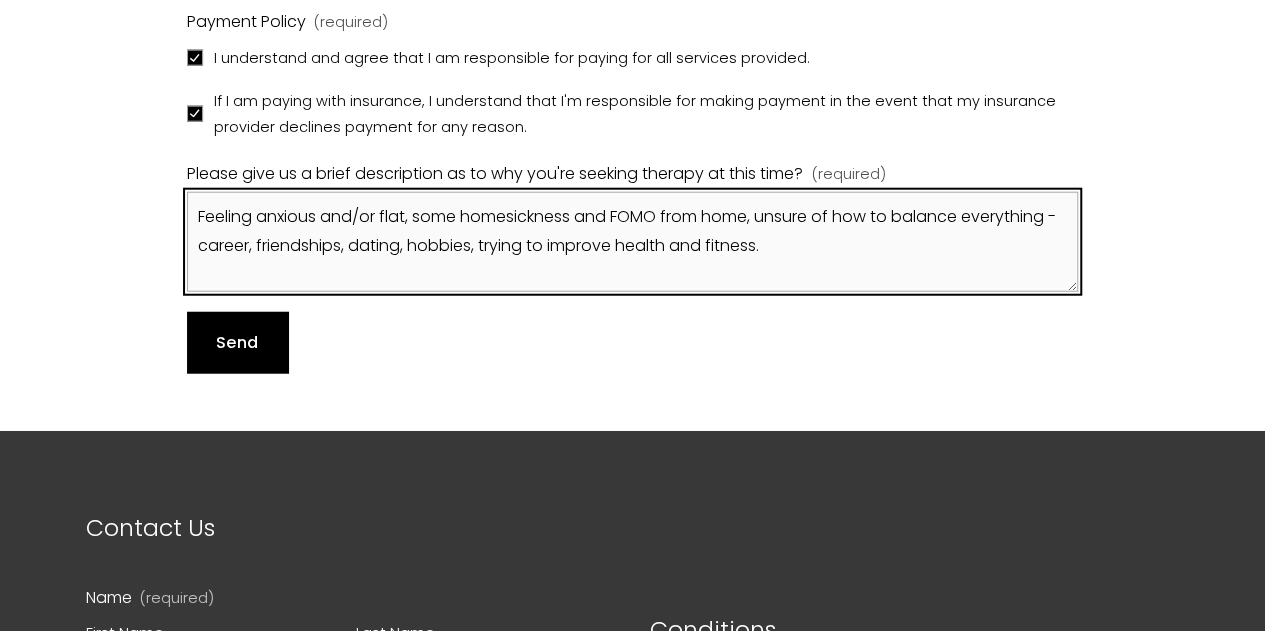 type on "Feeling anxious and/or flat, some homesickness and FOMO from home, unsure of how to balance everything - career, friendships, dating, hobbies, trying to improve health and fitness." 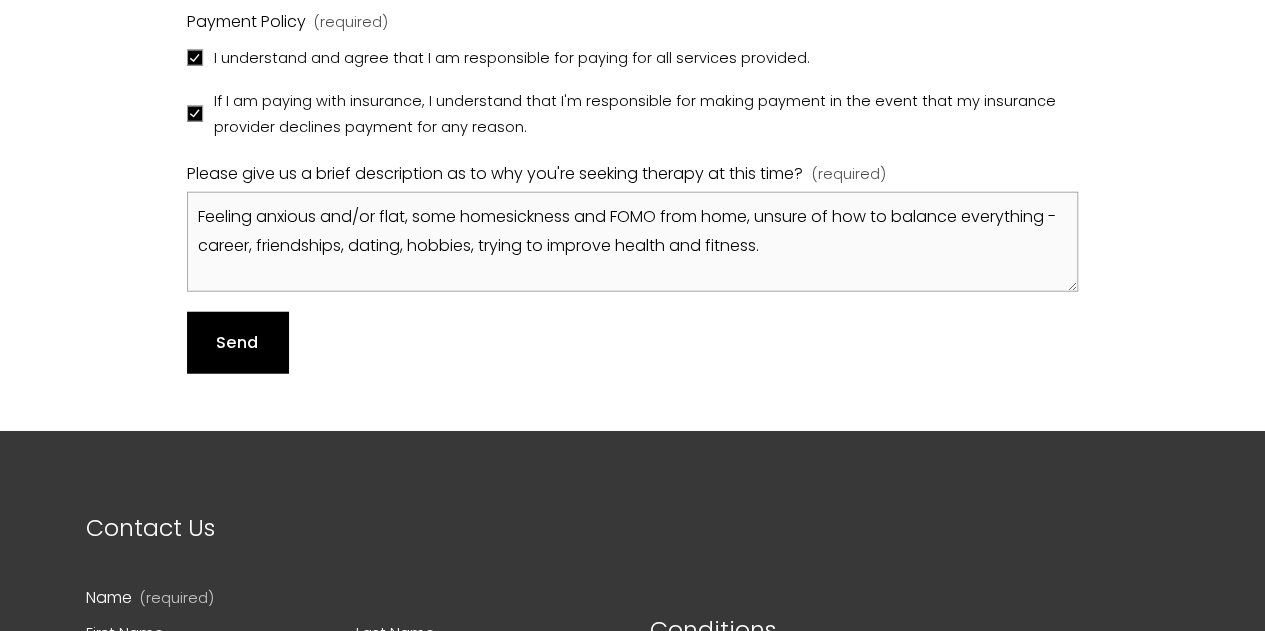 click on "Send Send" at bounding box center (237, 342) 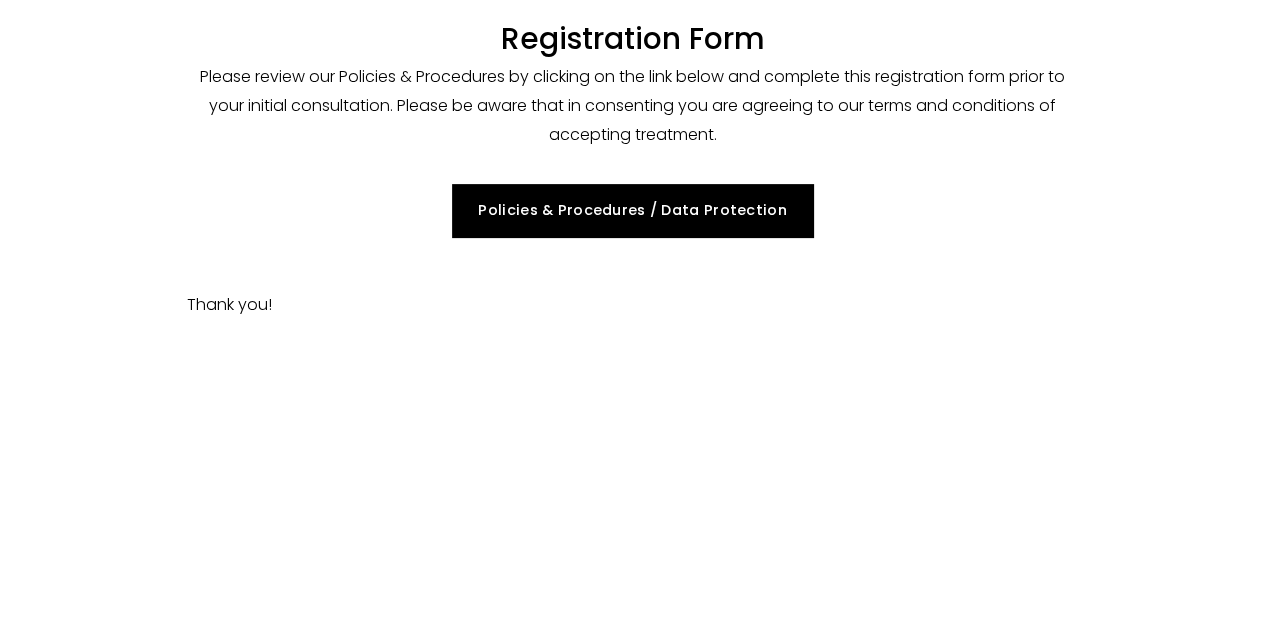 scroll, scrollTop: 0, scrollLeft: 0, axis: both 